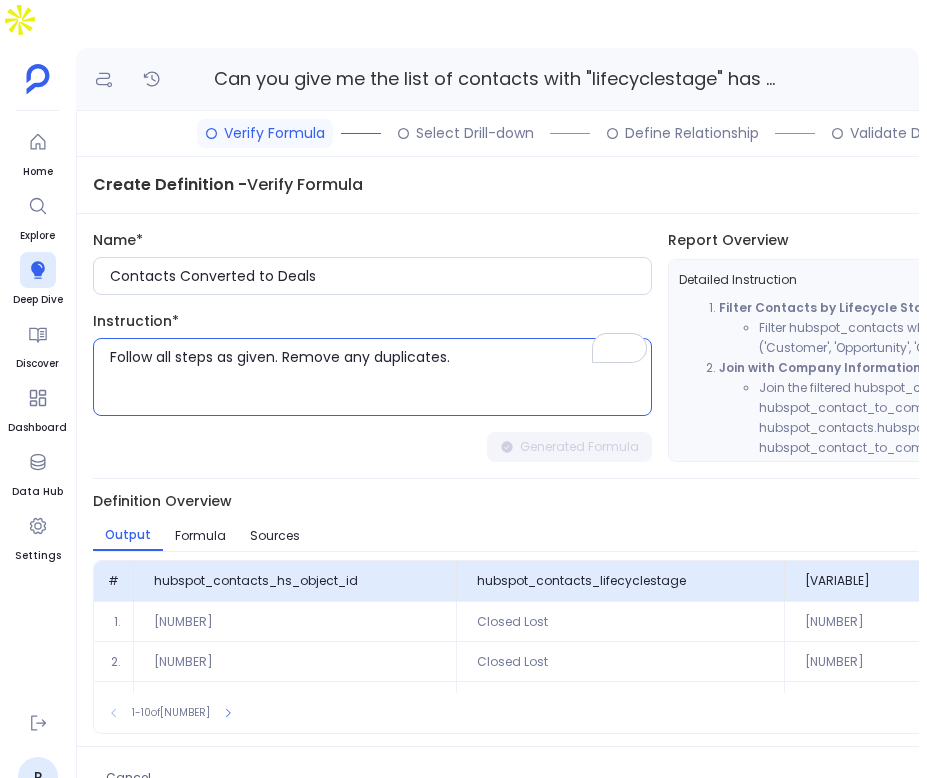 scroll, scrollTop: 0, scrollLeft: 0, axis: both 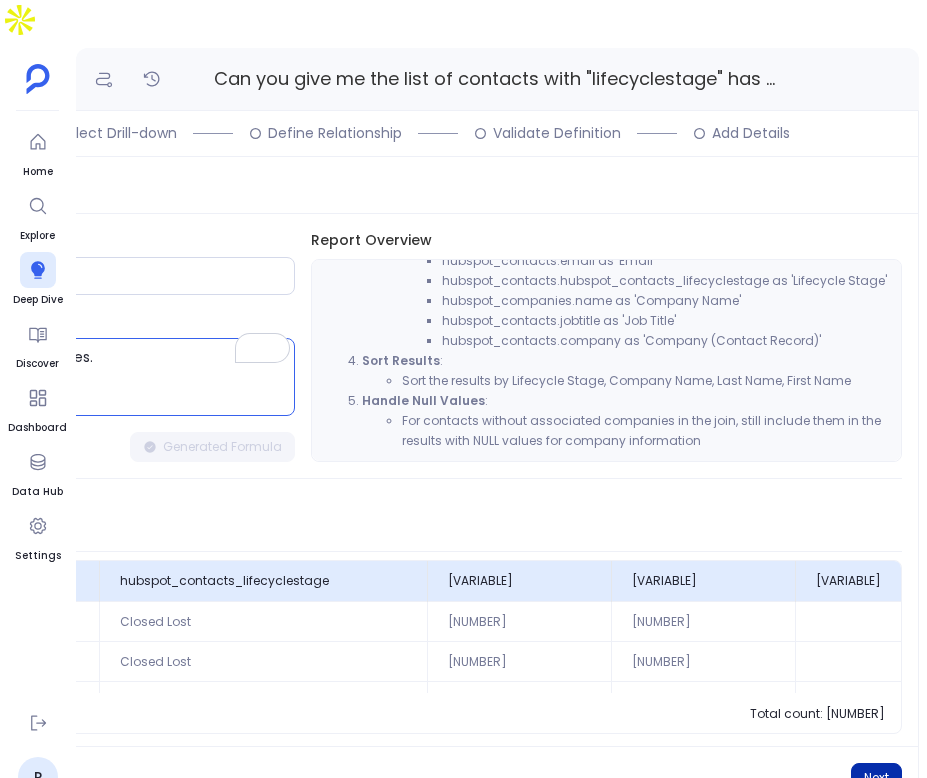 click on "Next" at bounding box center [876, 778] 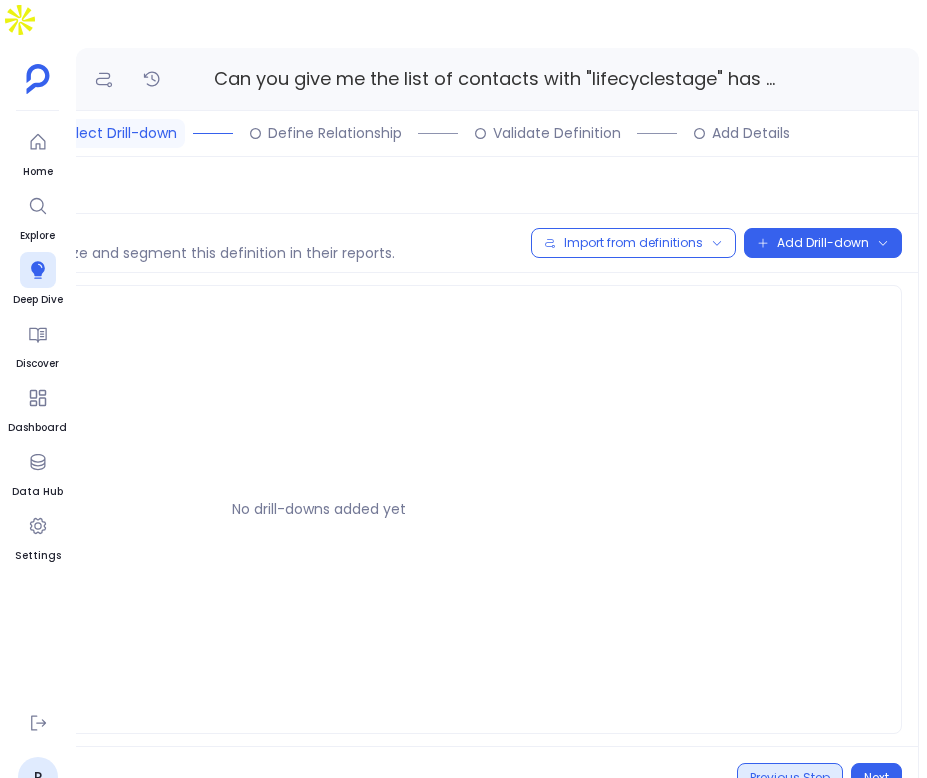 click on "Previous Step" at bounding box center (790, 778) 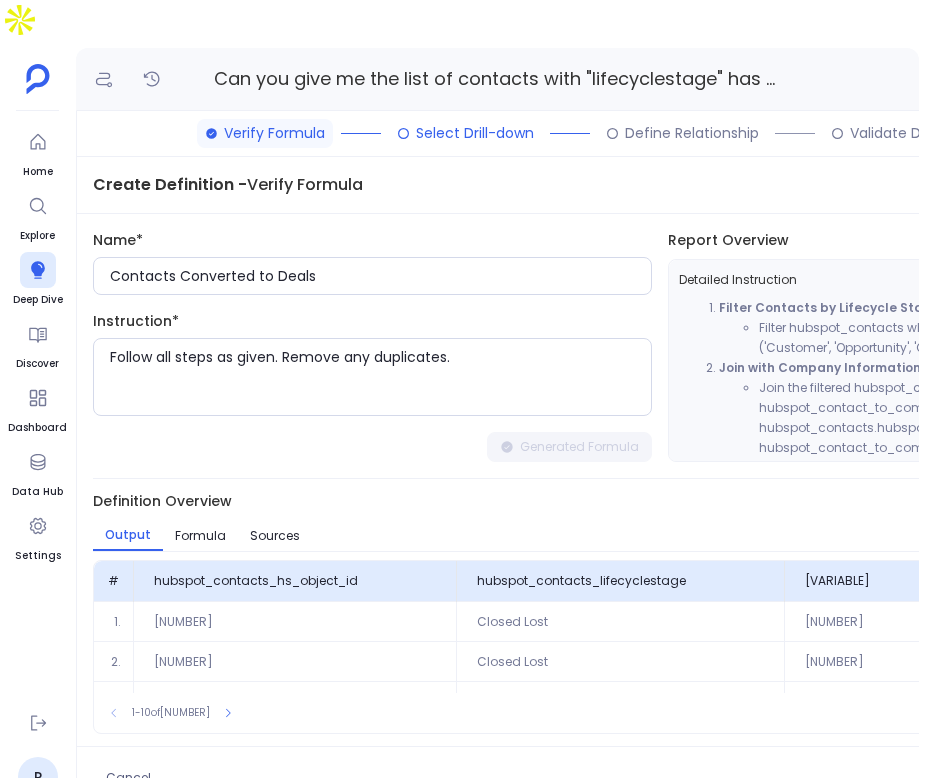 scroll, scrollTop: 0, scrollLeft: 357, axis: horizontal 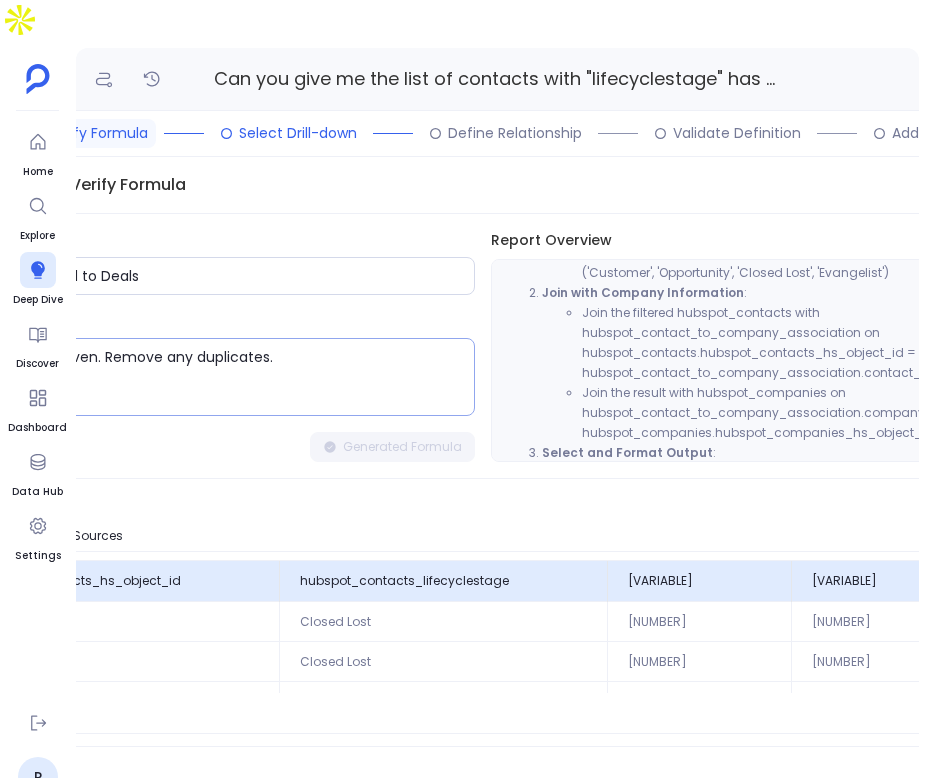 click on "Follow all steps as given. Remove any duplicates." at bounding box center [203, 377] 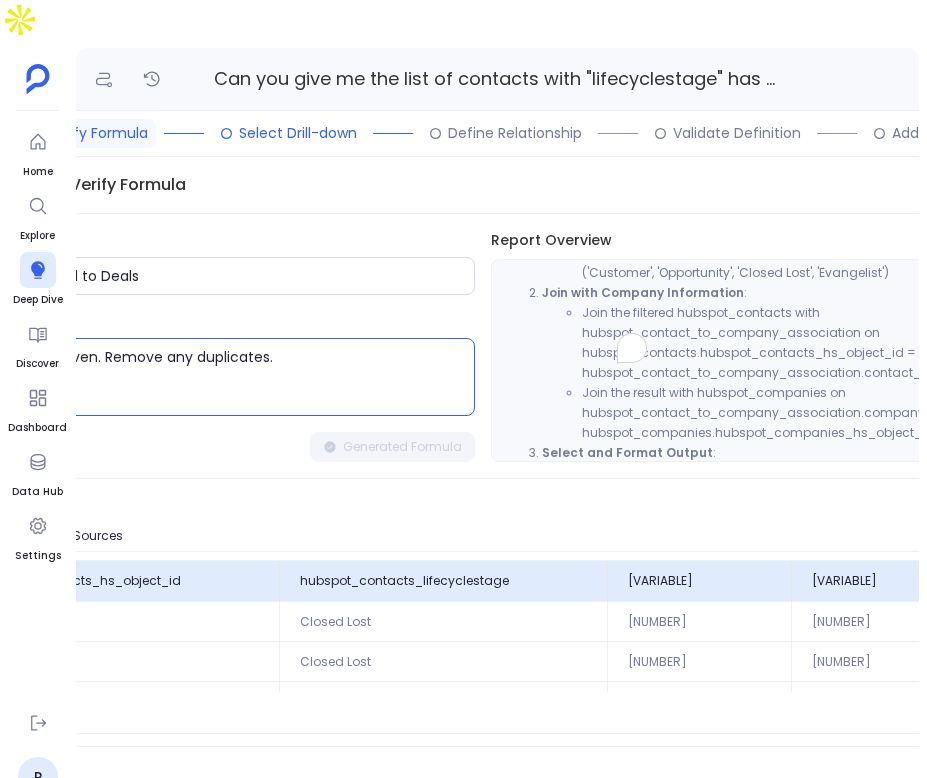 scroll, scrollTop: 0, scrollLeft: 177, axis: horizontal 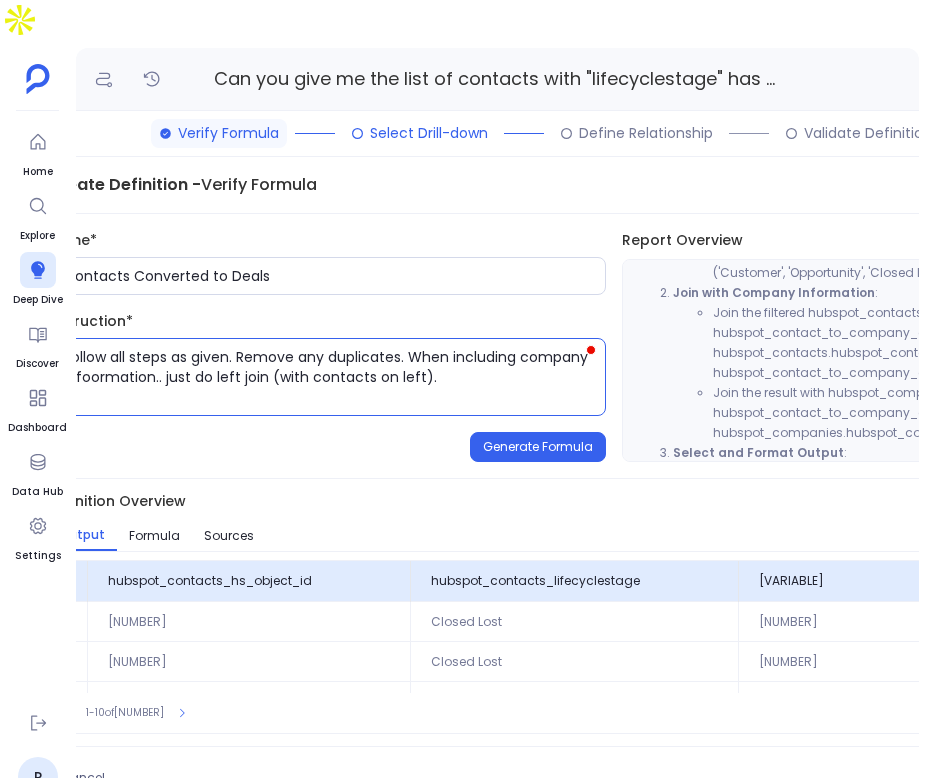 type on "Follow all steps as given. Remove any duplicates. When including company infoormation.. just do left join (with contacts on left)." 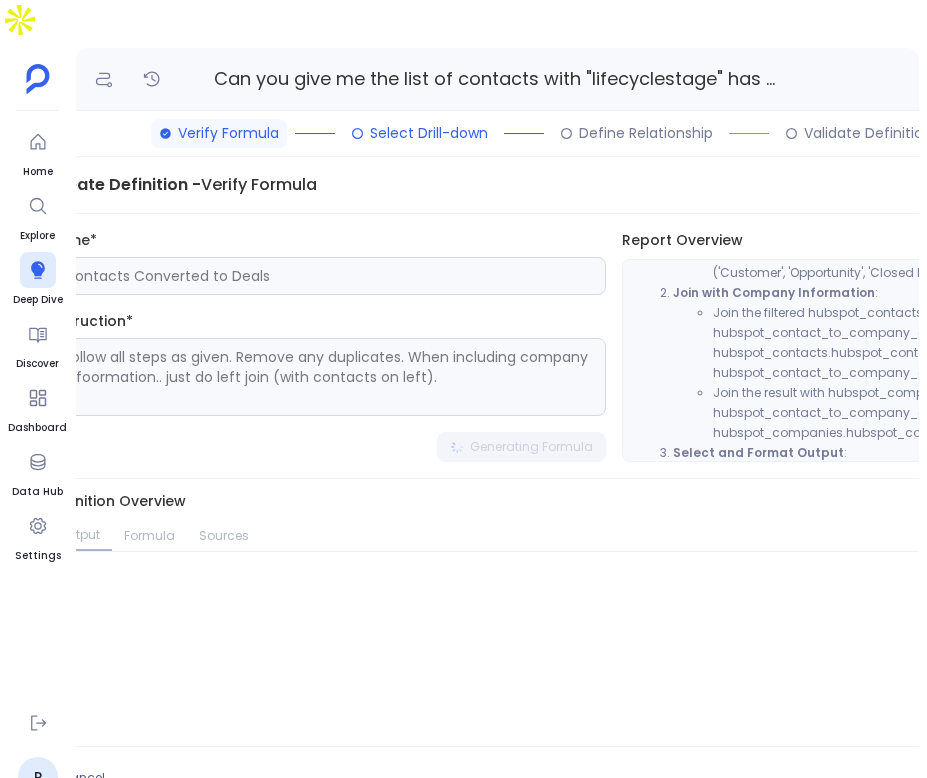 scroll, scrollTop: 0, scrollLeft: 0, axis: both 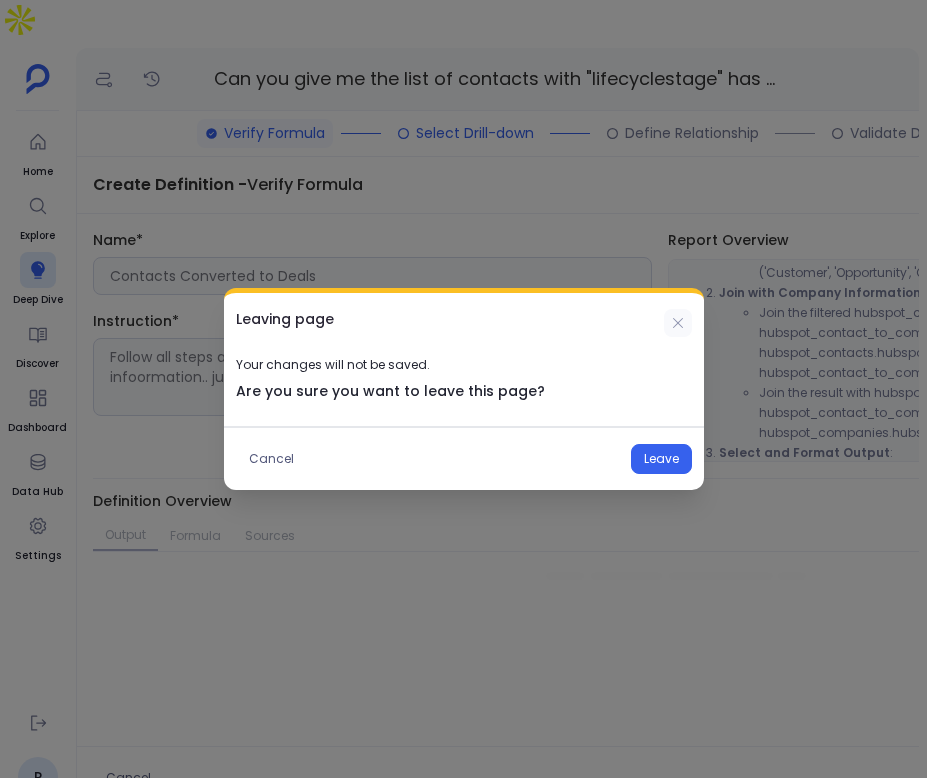 click at bounding box center (678, 323) 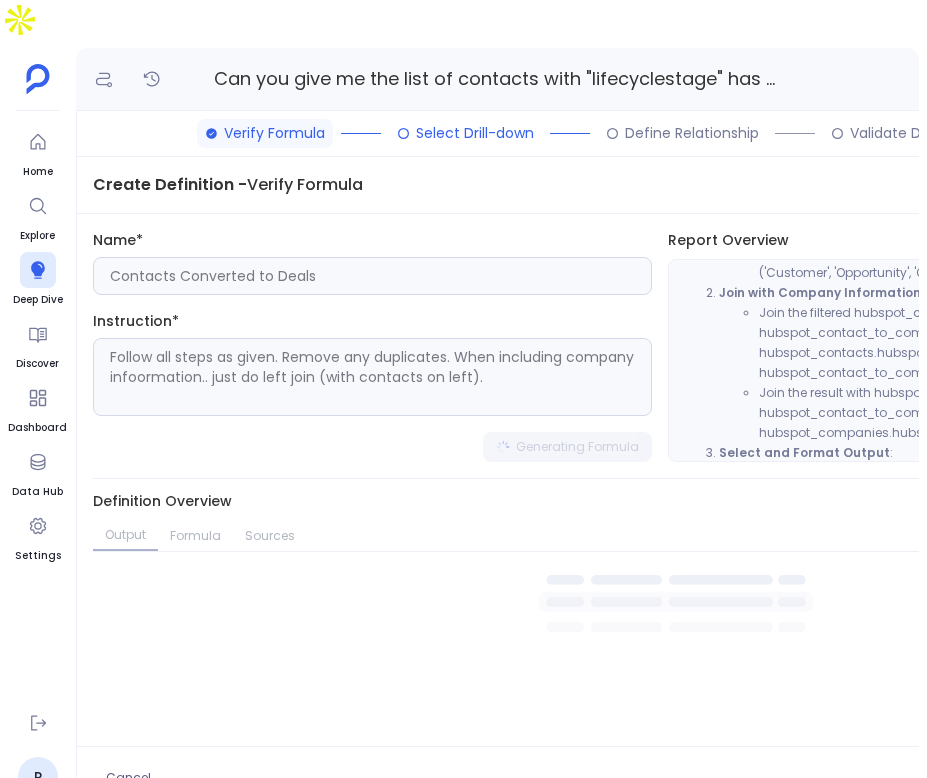 click on "Follow all steps as given. Remove any duplicates. When including company infoormation.. just do left join (with contacts on left)." at bounding box center [372, 276] 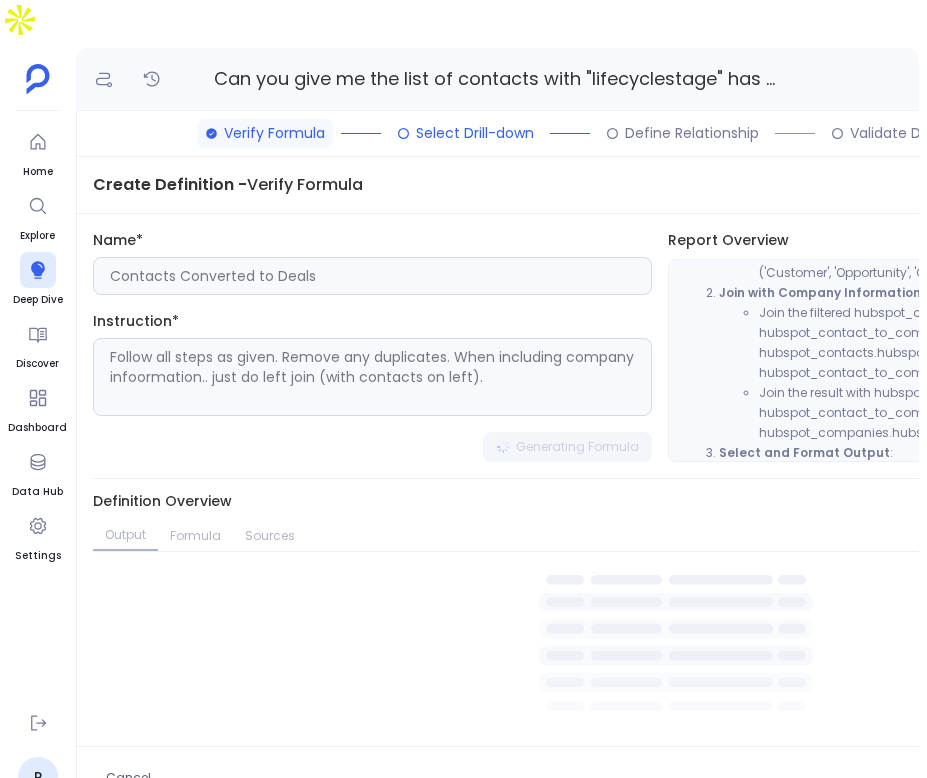 click on "Follow all steps as given. Remove any duplicates. When including company infoormation.. just do left join (with contacts on left)." at bounding box center [372, 276] 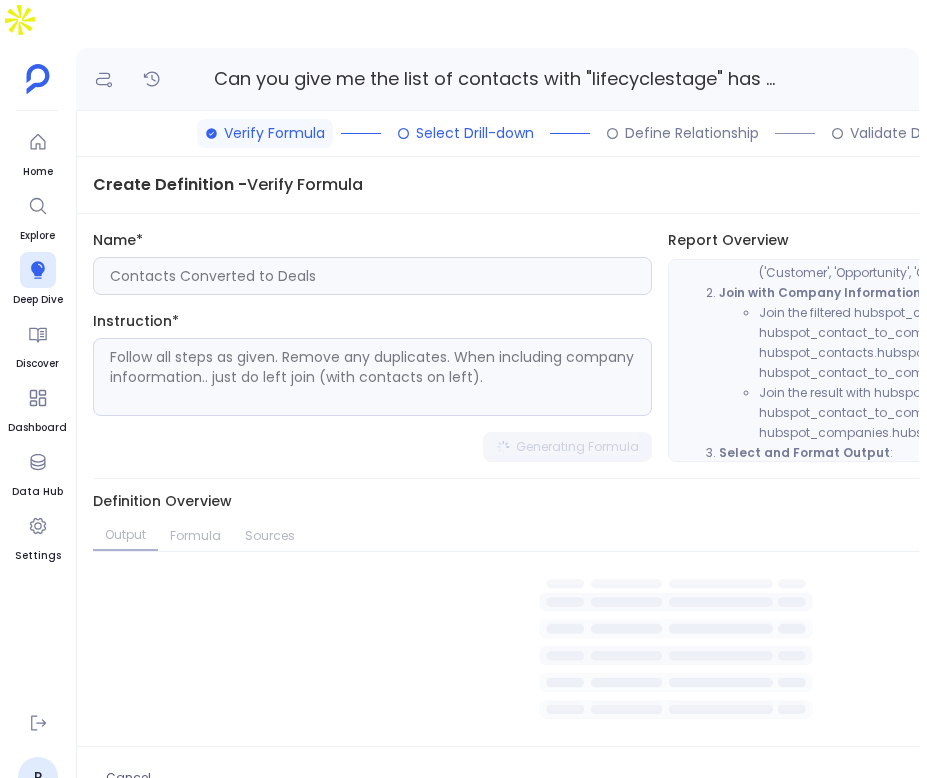 click on "Follow all steps as given. Remove any duplicates. When including company infoormation.. just do left join (with contacts on left)." at bounding box center (372, 276) 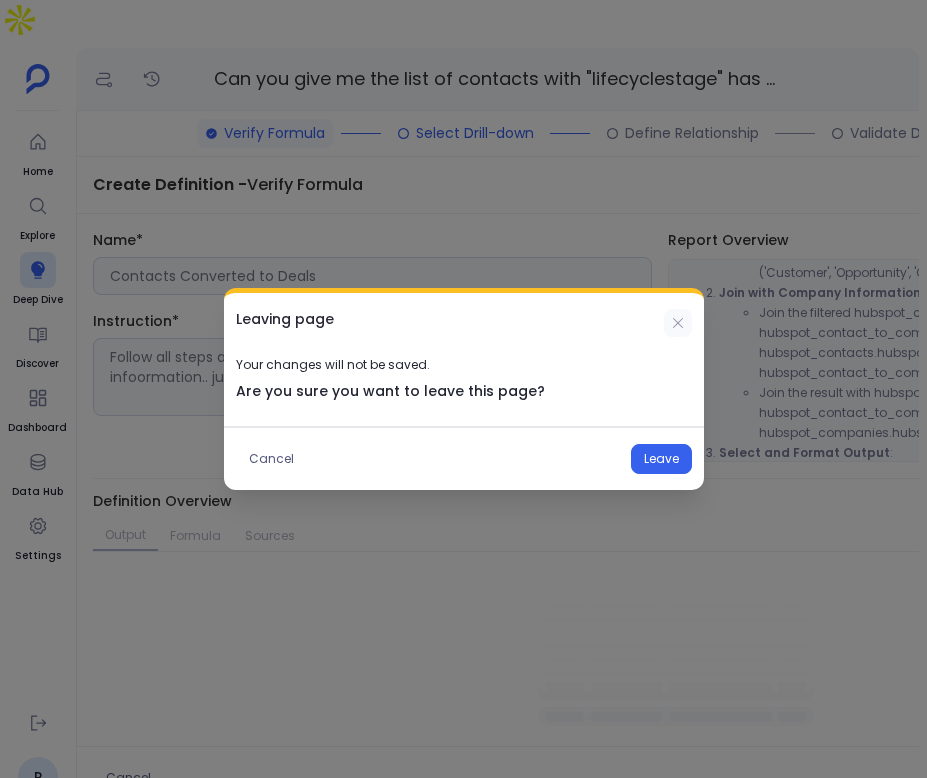 click at bounding box center [678, 323] 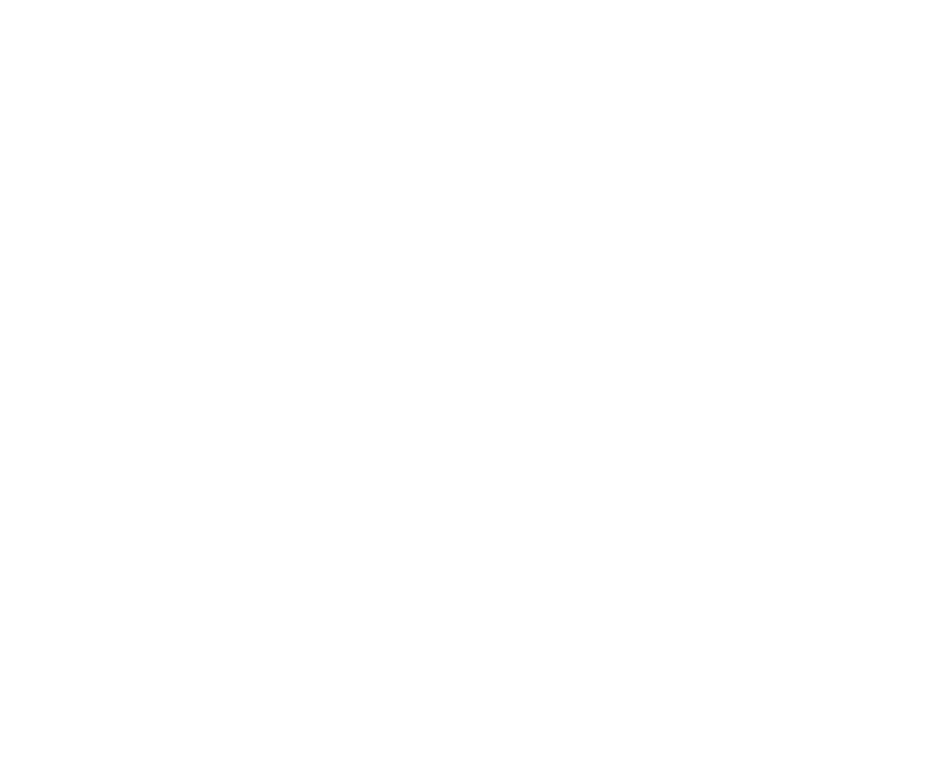 scroll, scrollTop: 0, scrollLeft: 0, axis: both 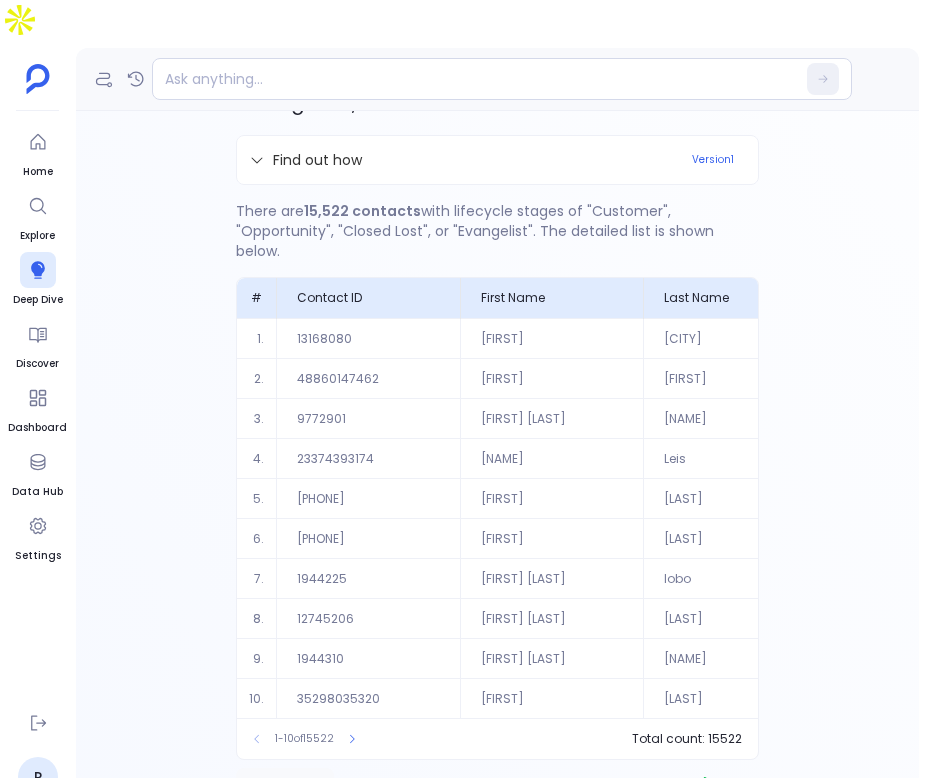 click on "Definition" at bounding box center [285, 784] 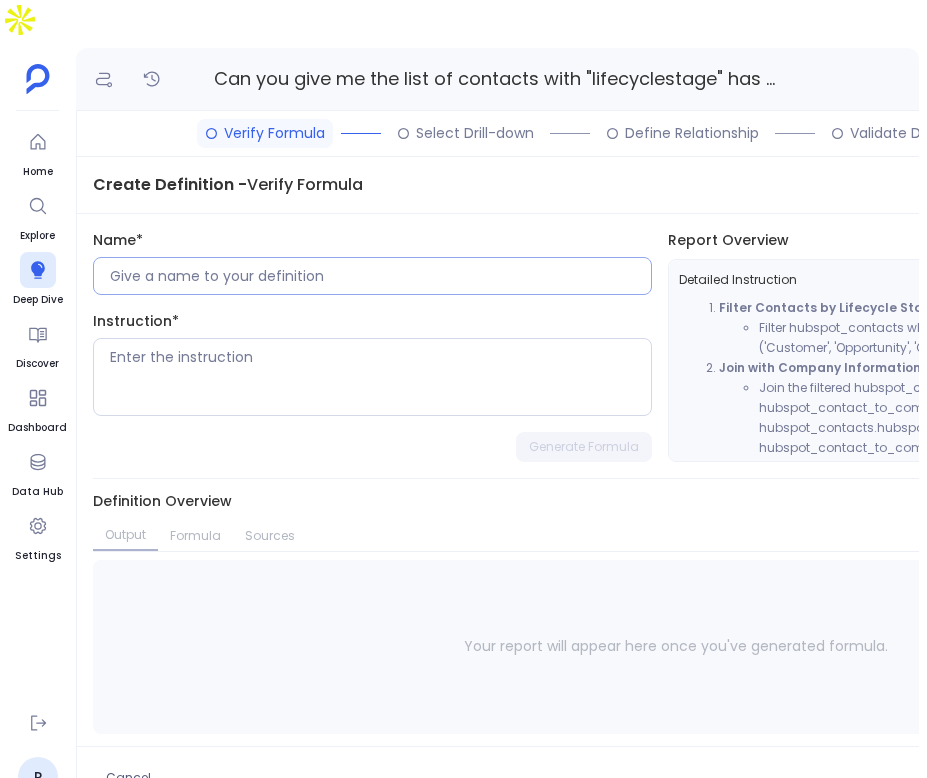 click at bounding box center [372, 276] 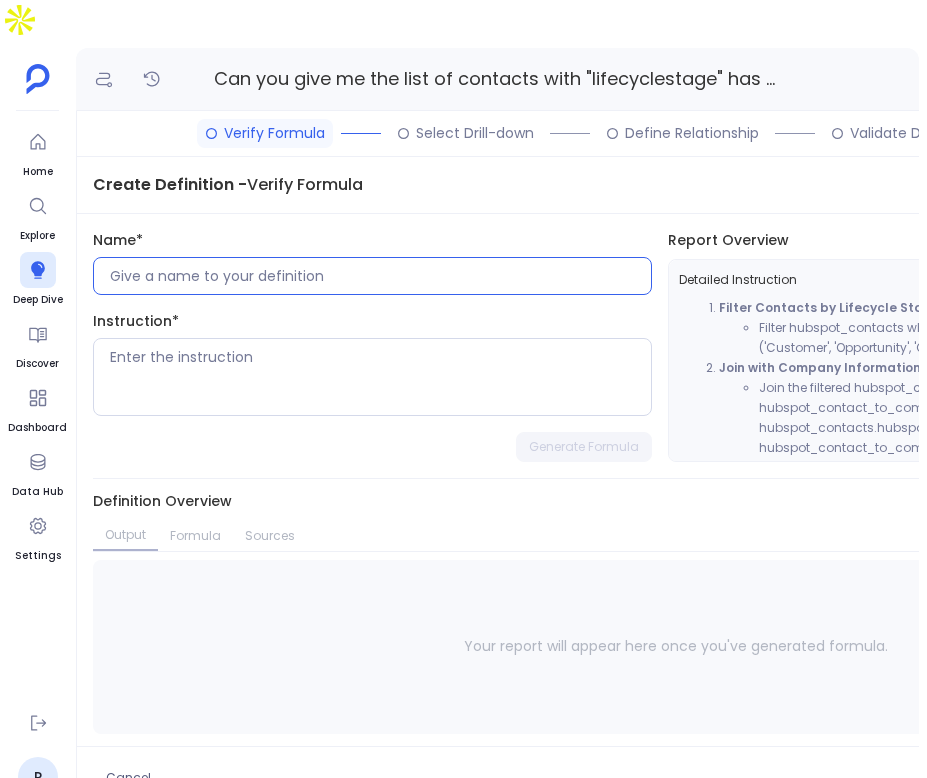 click at bounding box center [380, 276] 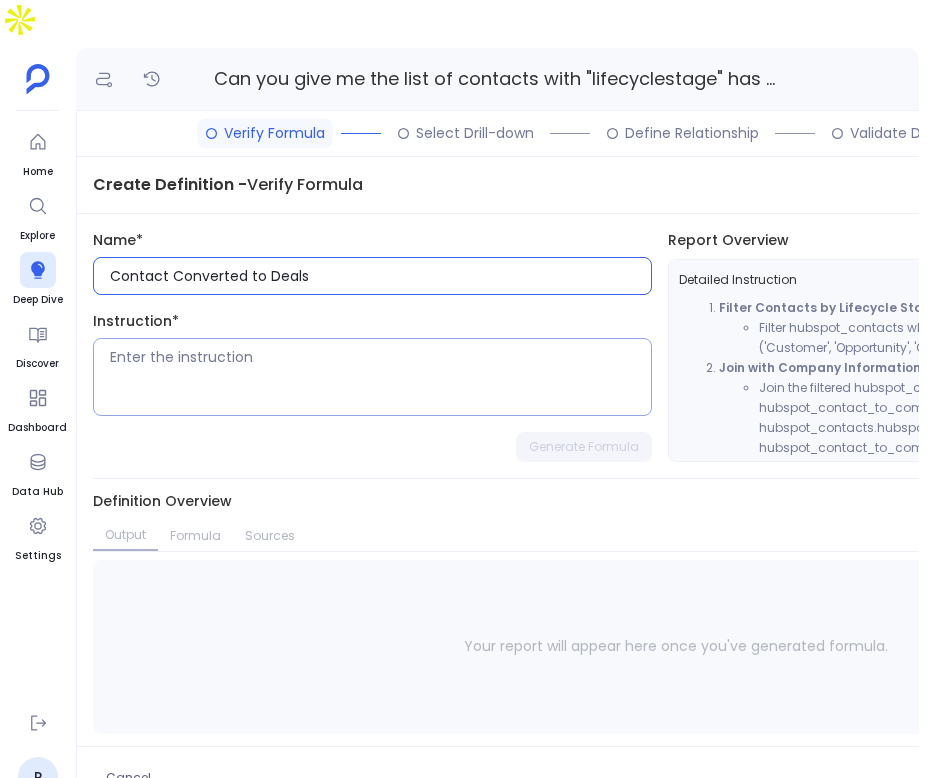 type on "Contact Converted to Deals" 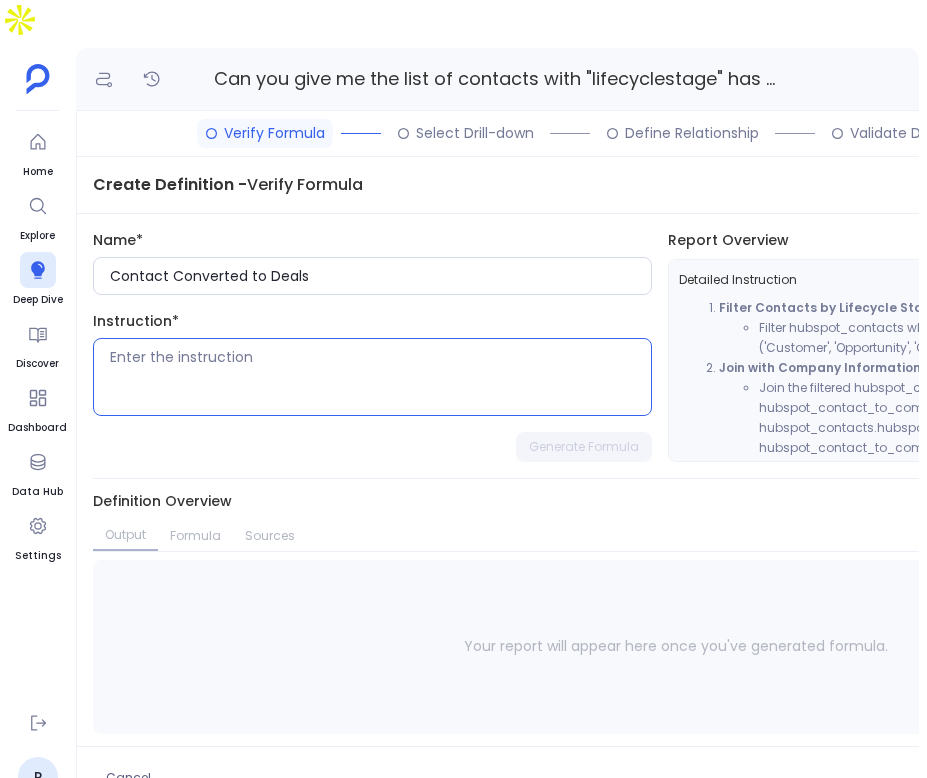 click at bounding box center [380, 377] 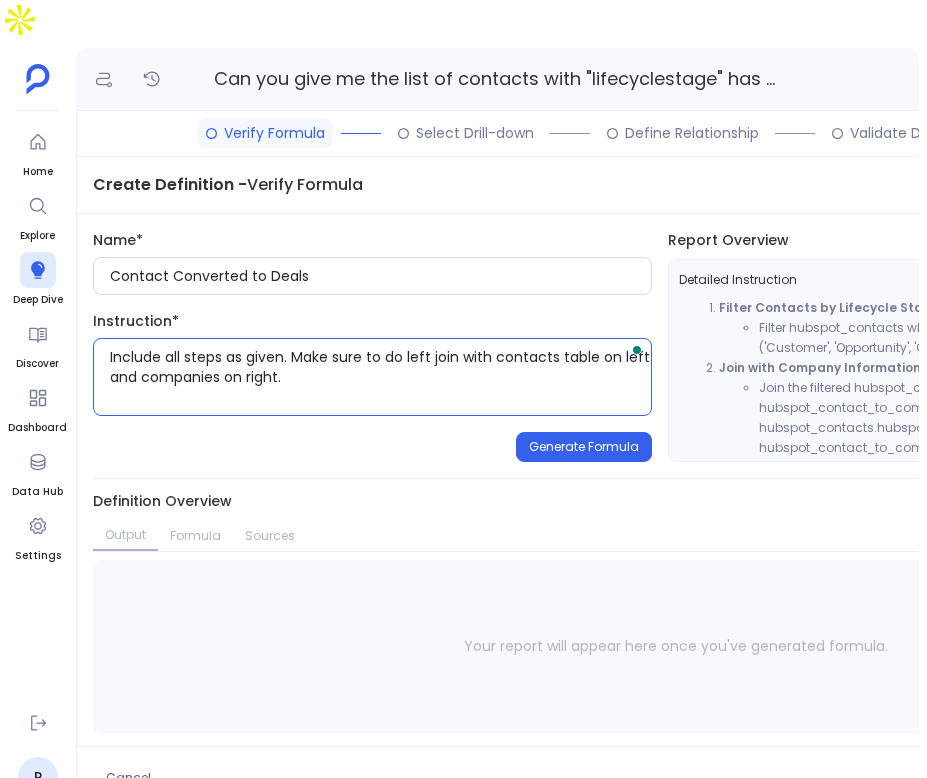 click on "Generate Formula" at bounding box center (584, 447) 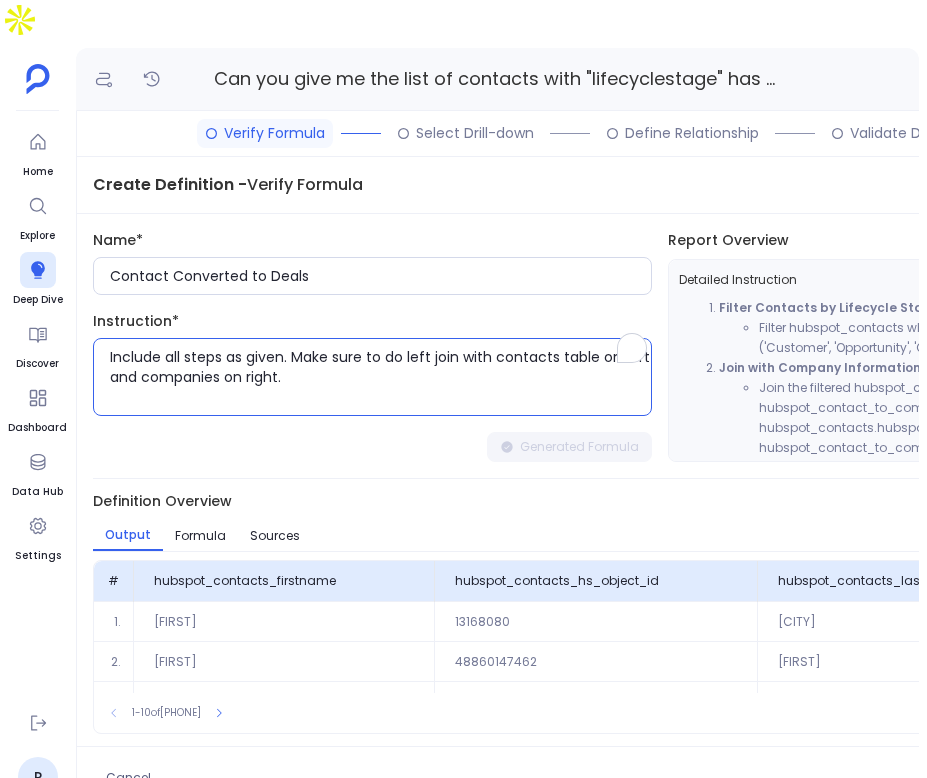 click on "Include all steps as given. Make sure to do left join with contacts table on left and companies on right." at bounding box center [380, 377] 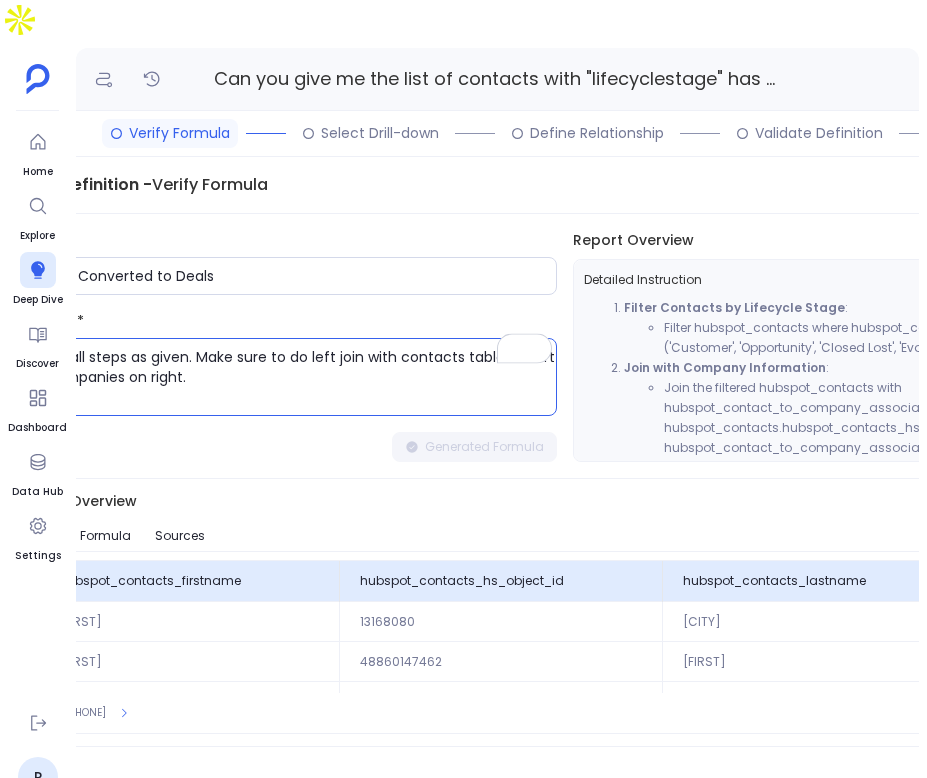 scroll, scrollTop: 0, scrollLeft: 265, axis: horizontal 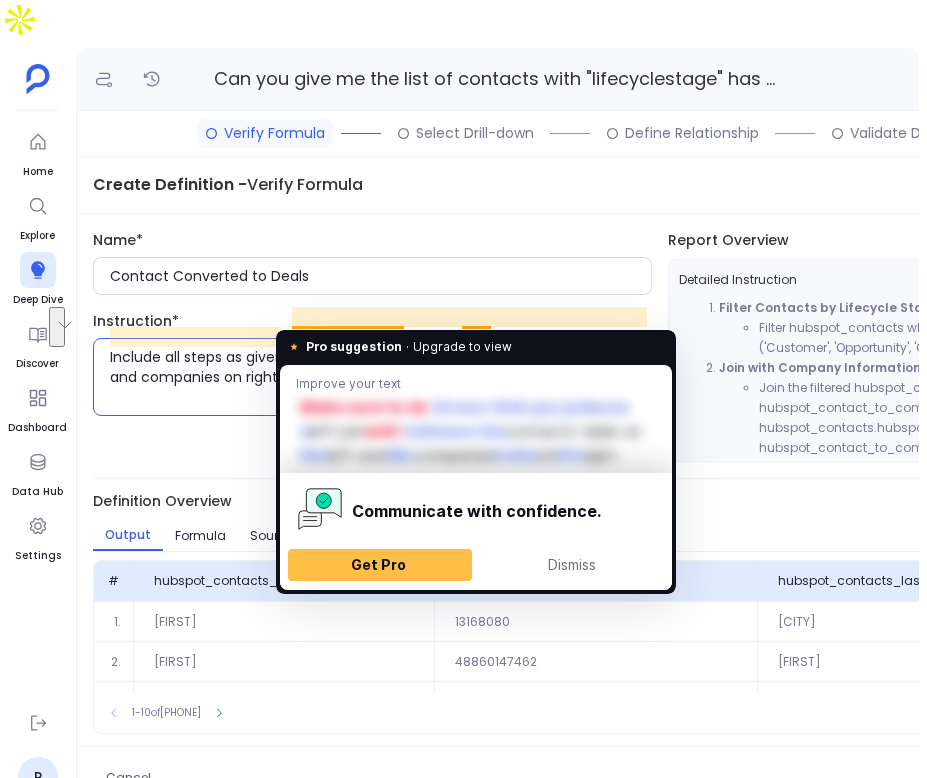 drag, startPoint x: 376, startPoint y: 337, endPoint x: 295, endPoint y: 320, distance: 82.764725 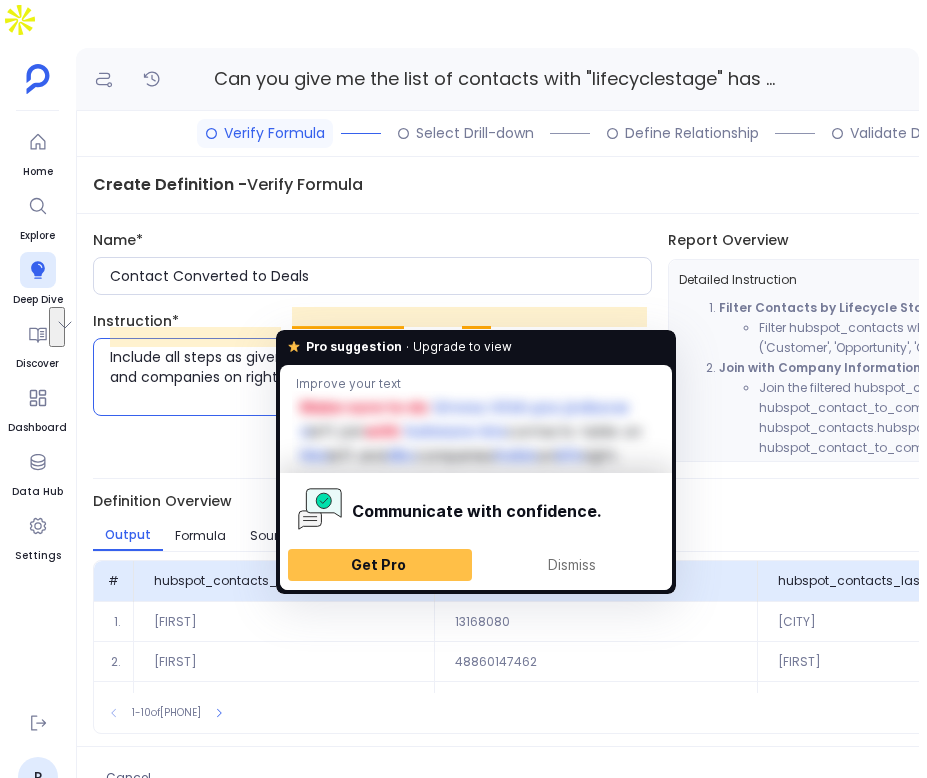 click on "Include all steps as given. Make sure to do left join with contacts table on left and companies on right." at bounding box center [380, 377] 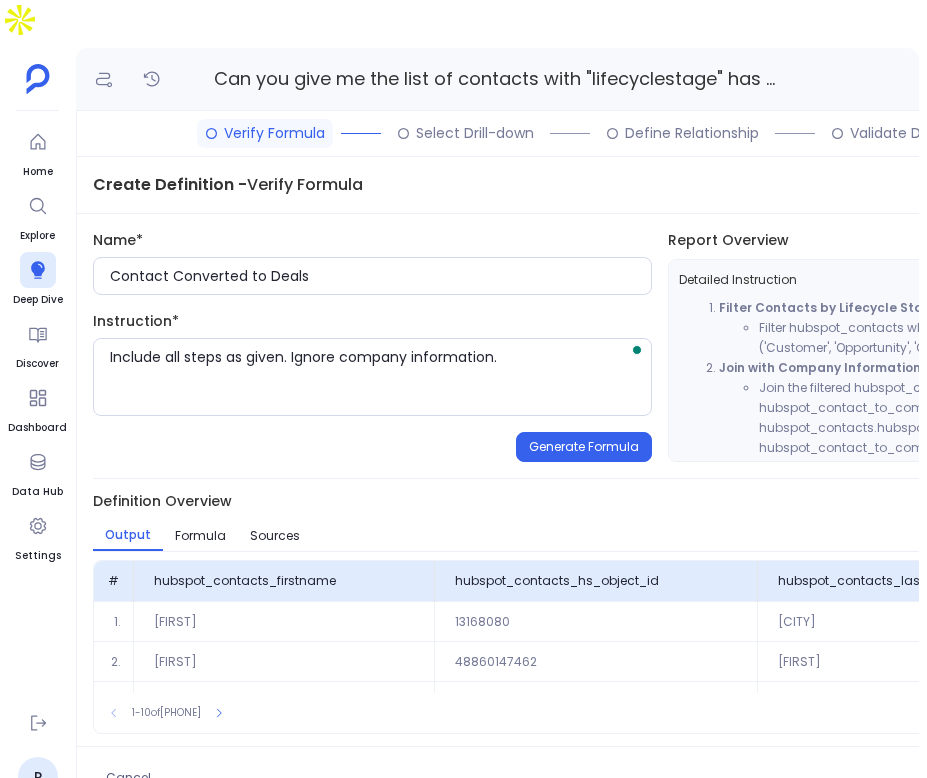 click on "Name* Contact Converted to Deals Instruction* Include all steps as given. Ignore company information.  Generate Formula" at bounding box center [372, 346] 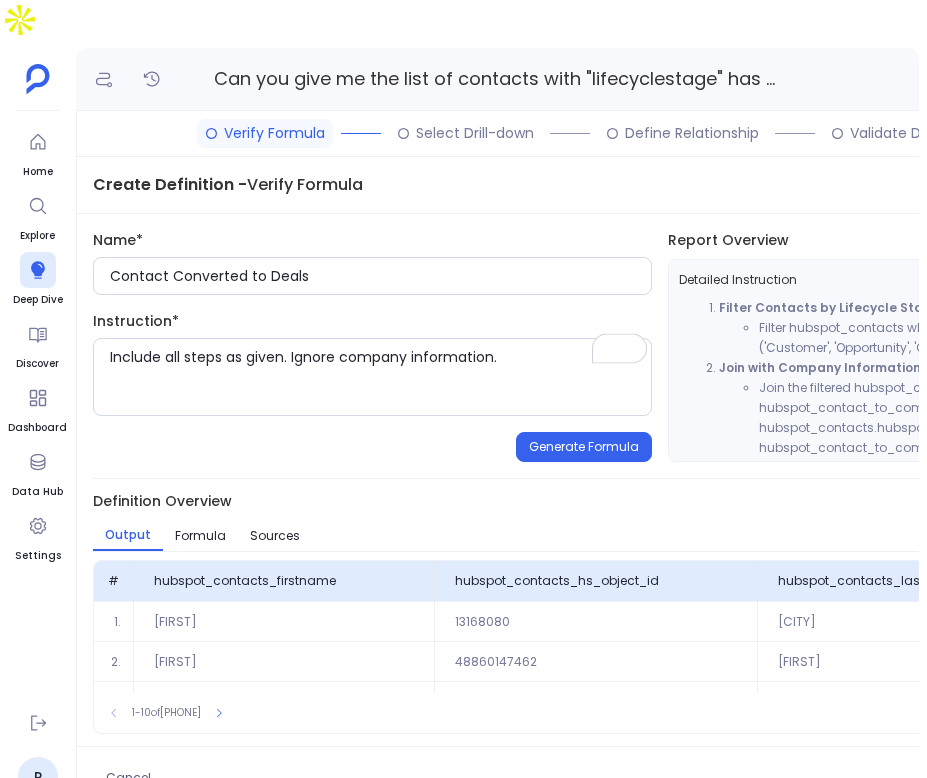 click on "Generate Formula" at bounding box center [584, 447] 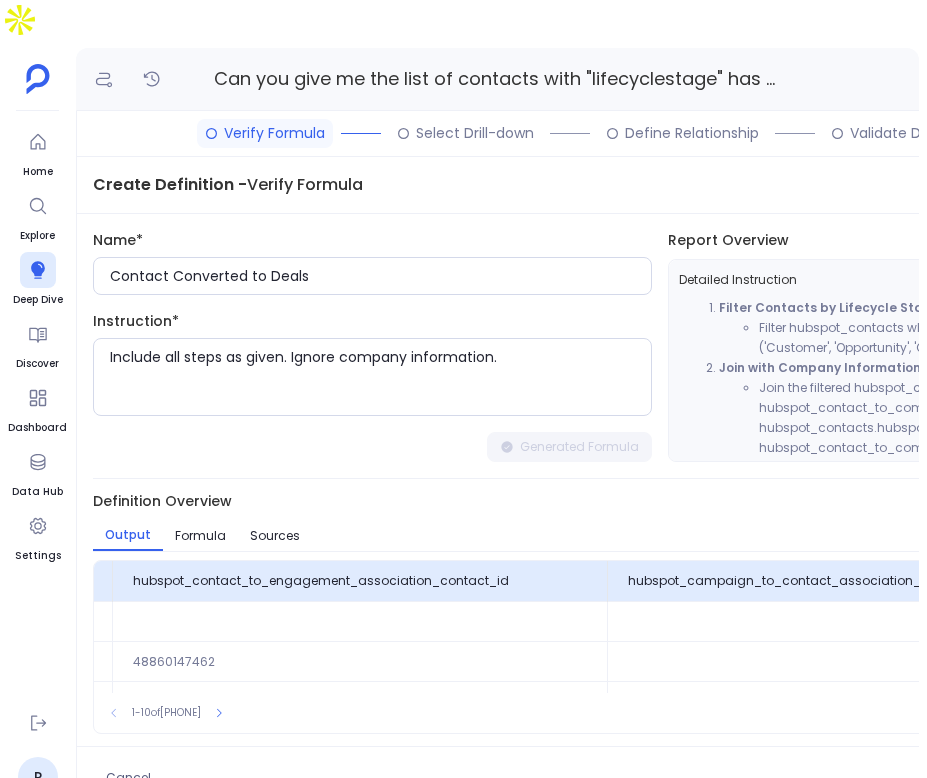 scroll, scrollTop: 0, scrollLeft: 4027, axis: horizontal 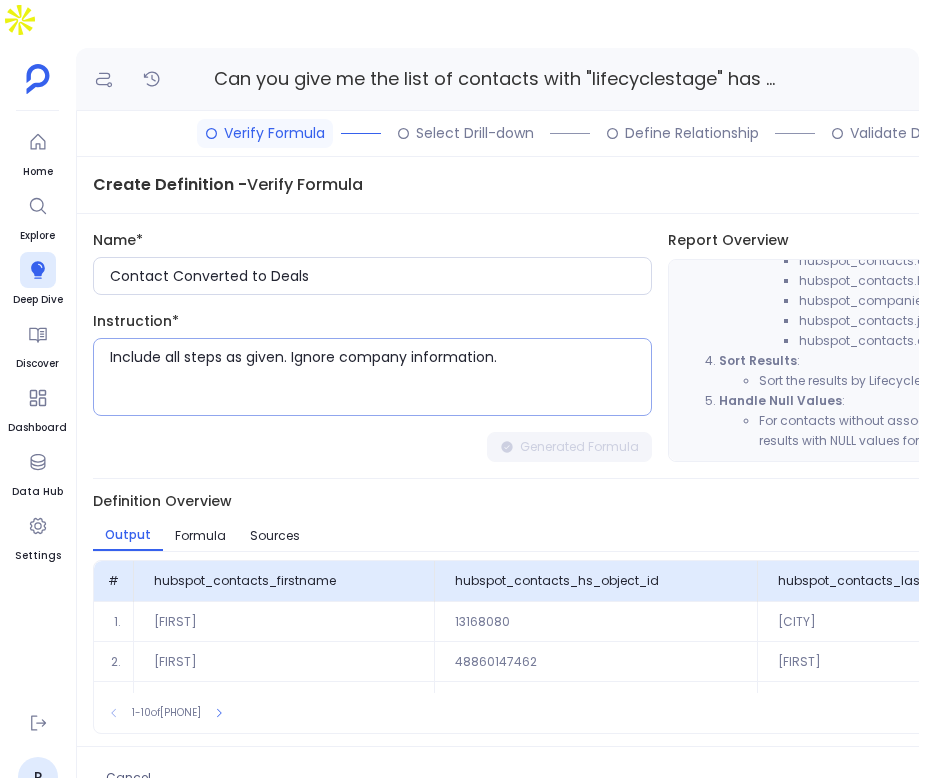 click on "Include all steps as given. Ignore company information." at bounding box center [380, 377] 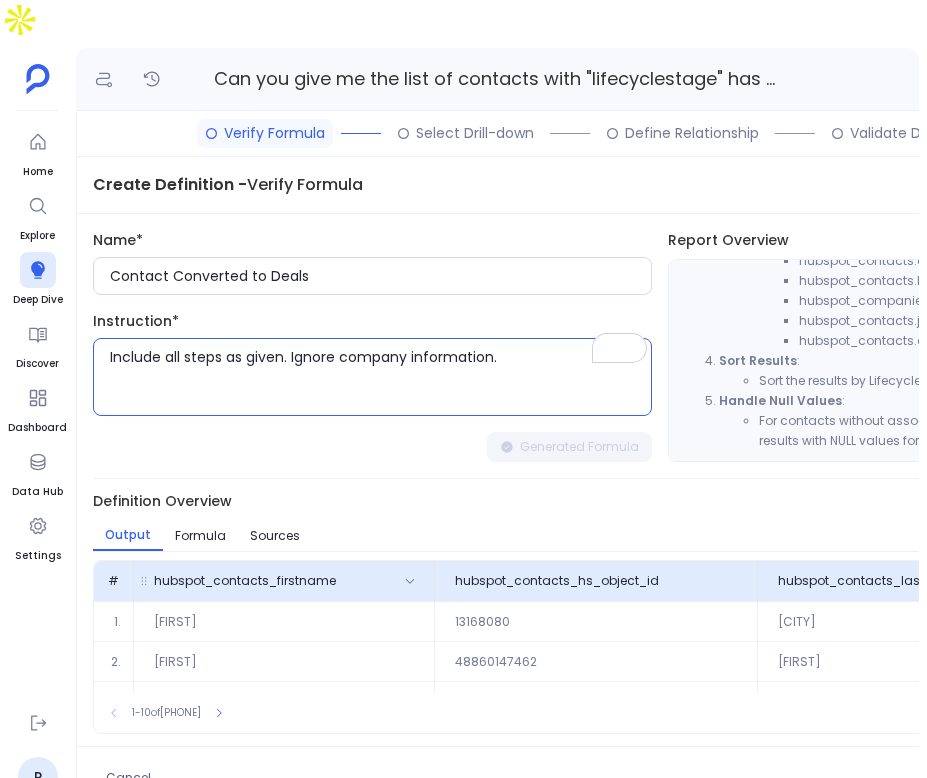 click on "hubspot_contacts_firstname" at bounding box center (284, 581) 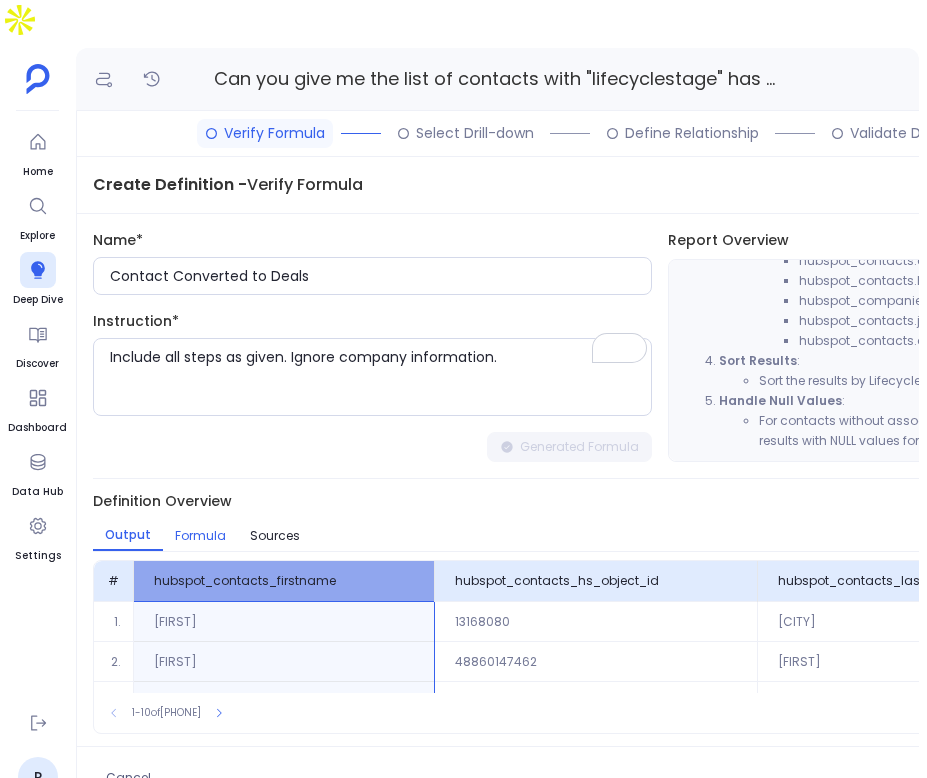 click on "Formula" at bounding box center [200, 536] 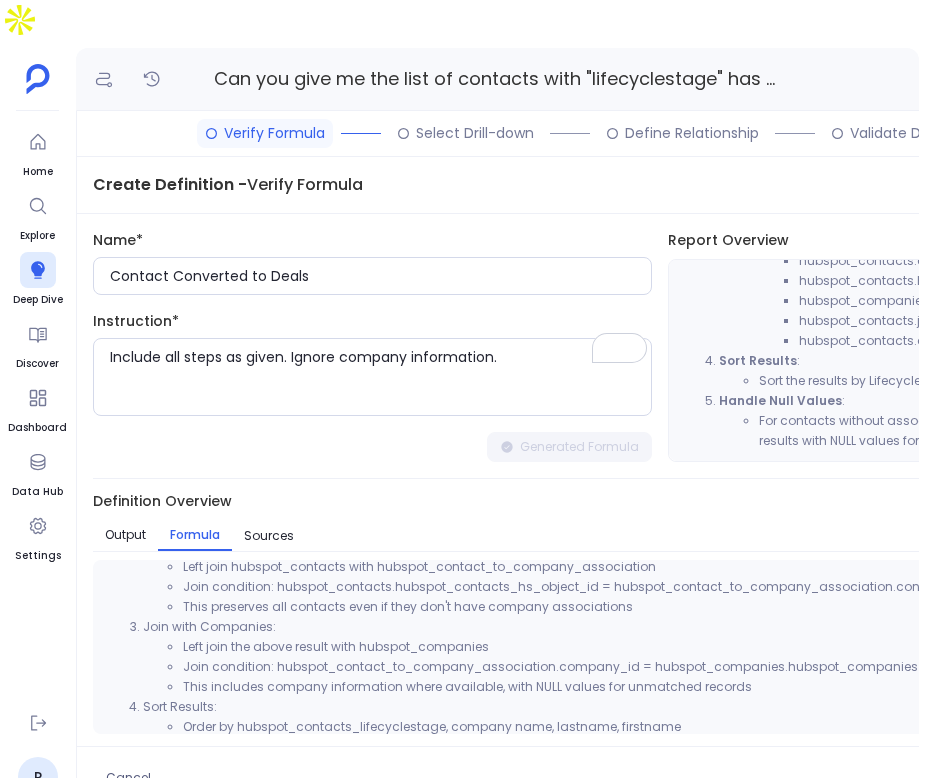 scroll, scrollTop: 85, scrollLeft: 0, axis: vertical 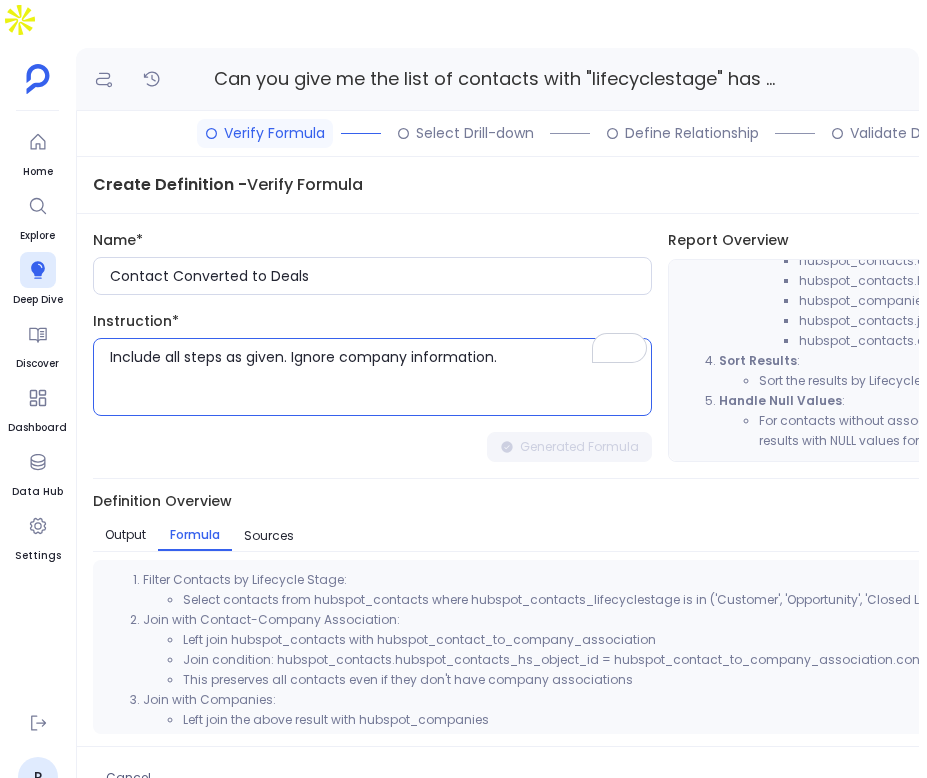 click on "Include all steps as given. Ignore company information." at bounding box center [380, 377] 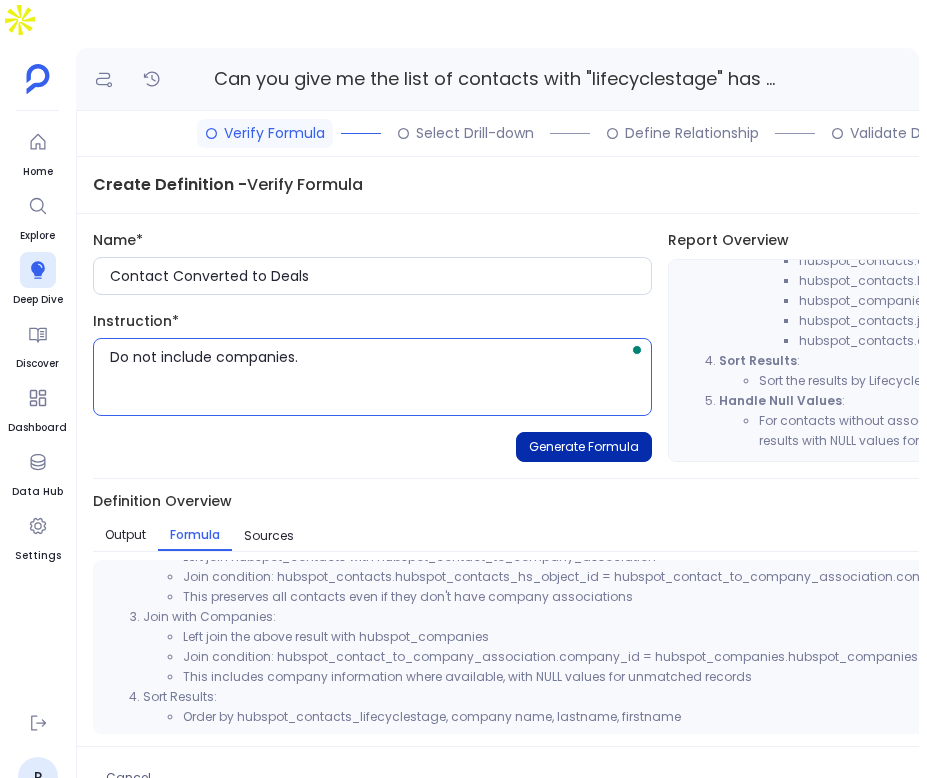 click on "Generate Formula" at bounding box center [584, 447] 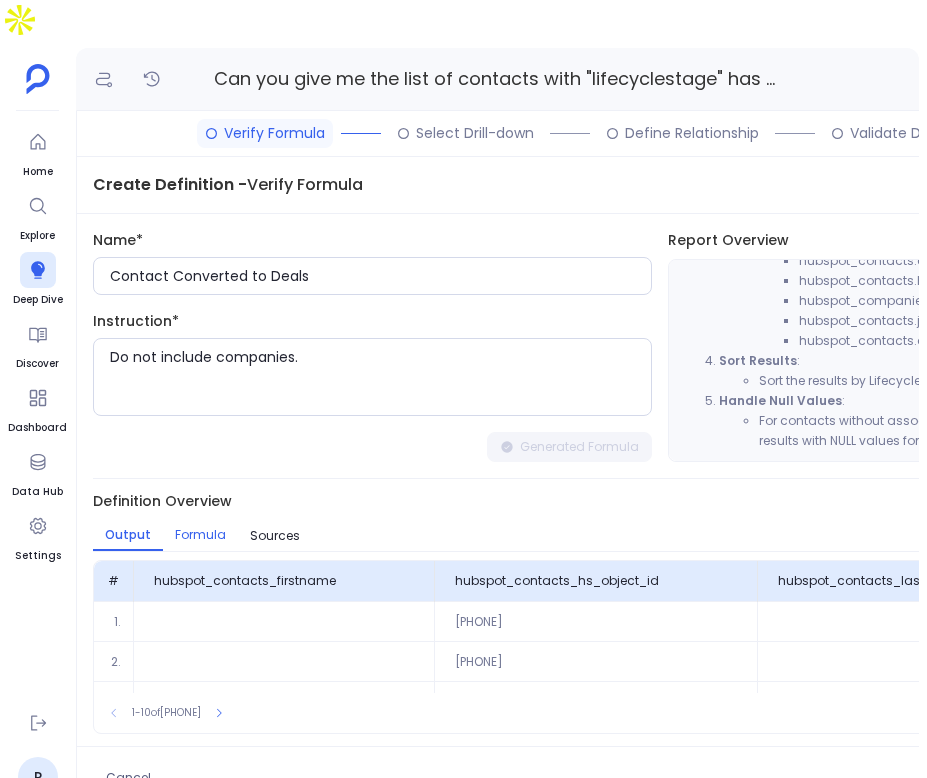 click on "Formula" at bounding box center (200, 535) 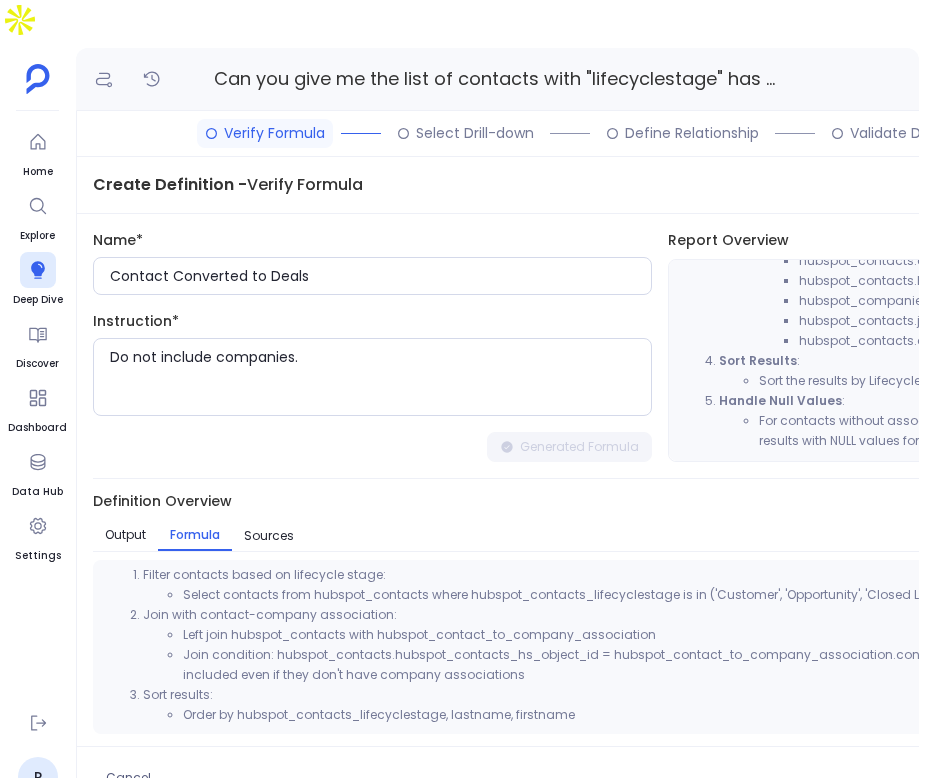 scroll, scrollTop: 0, scrollLeft: 0, axis: both 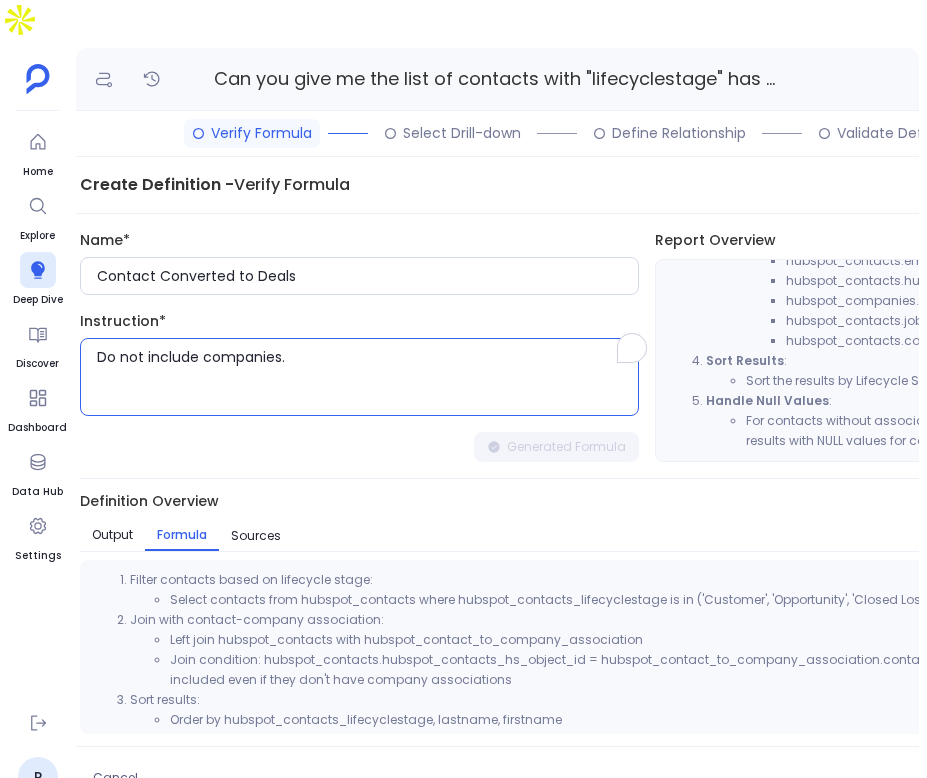 click on "Do not include companies." at bounding box center [367, 377] 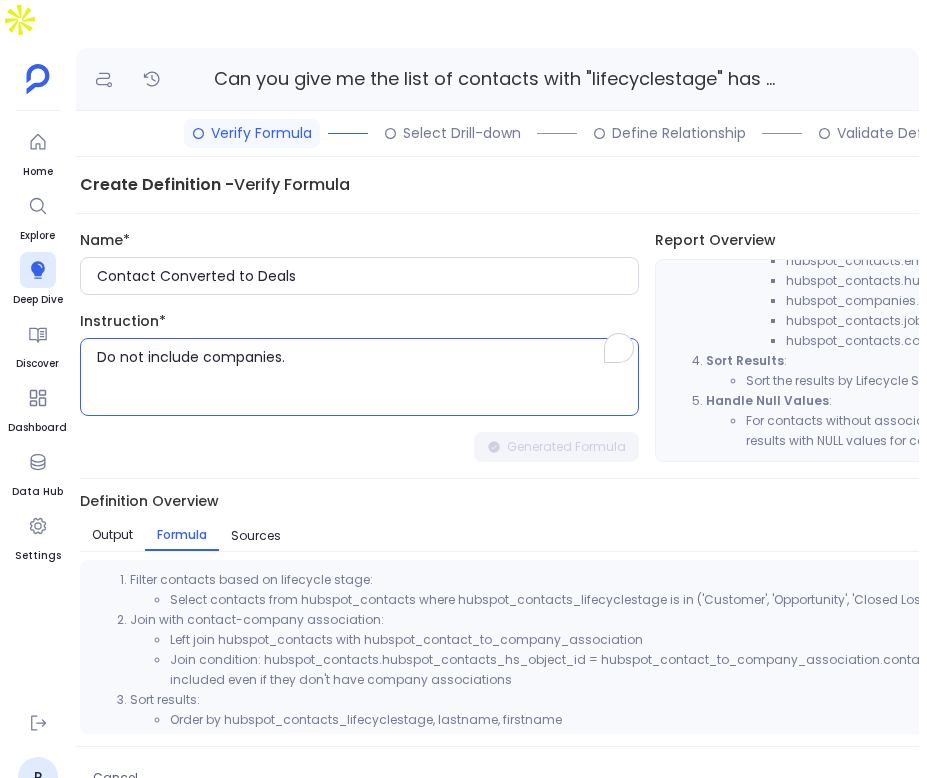 click on "Do not include companies." at bounding box center [367, 377] 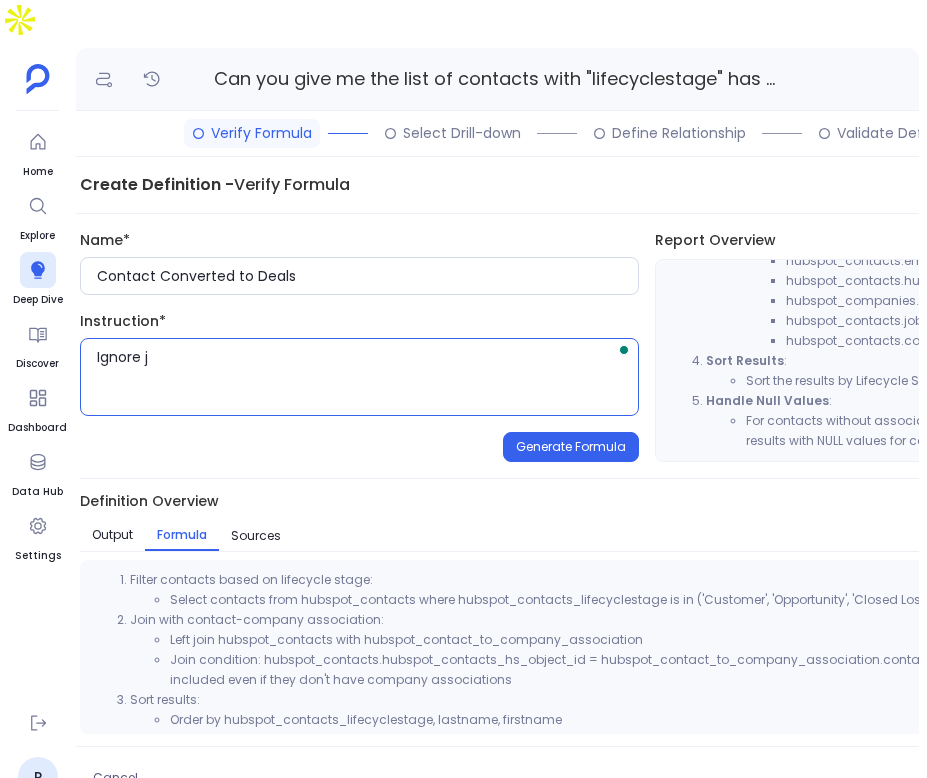 type on "Ignore jo" 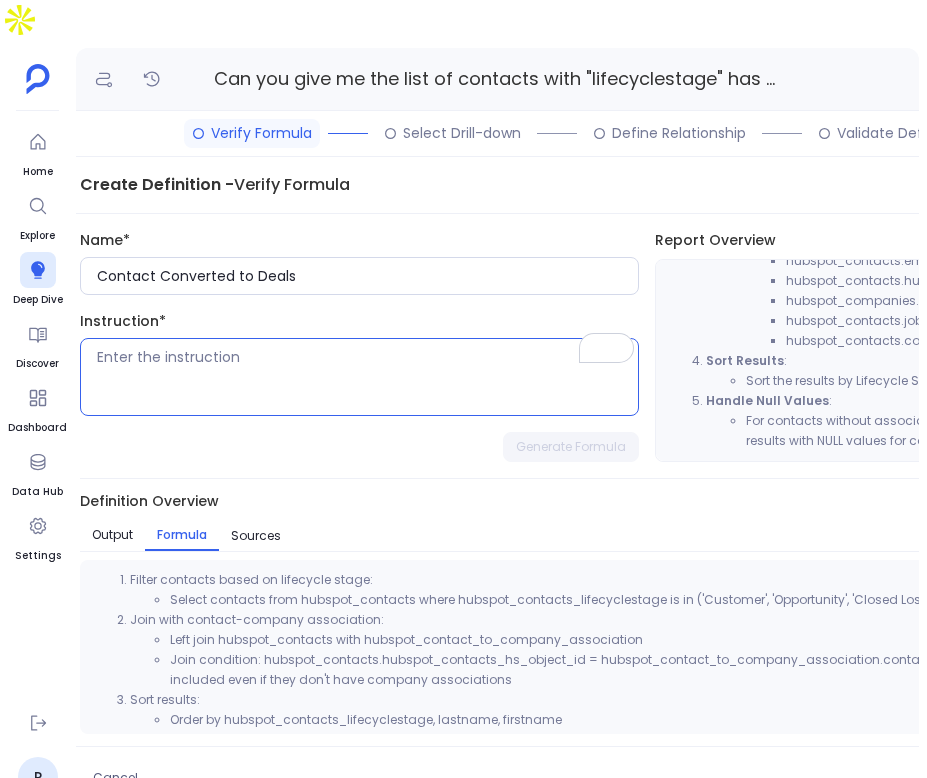 type 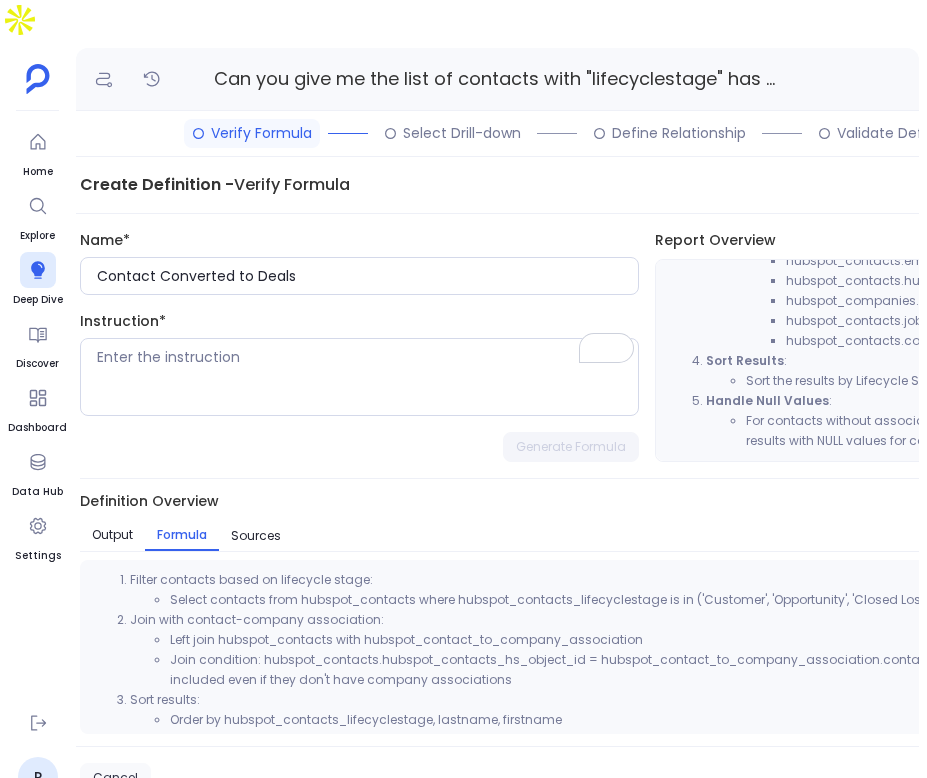 click on "Cancel" at bounding box center (115, 778) 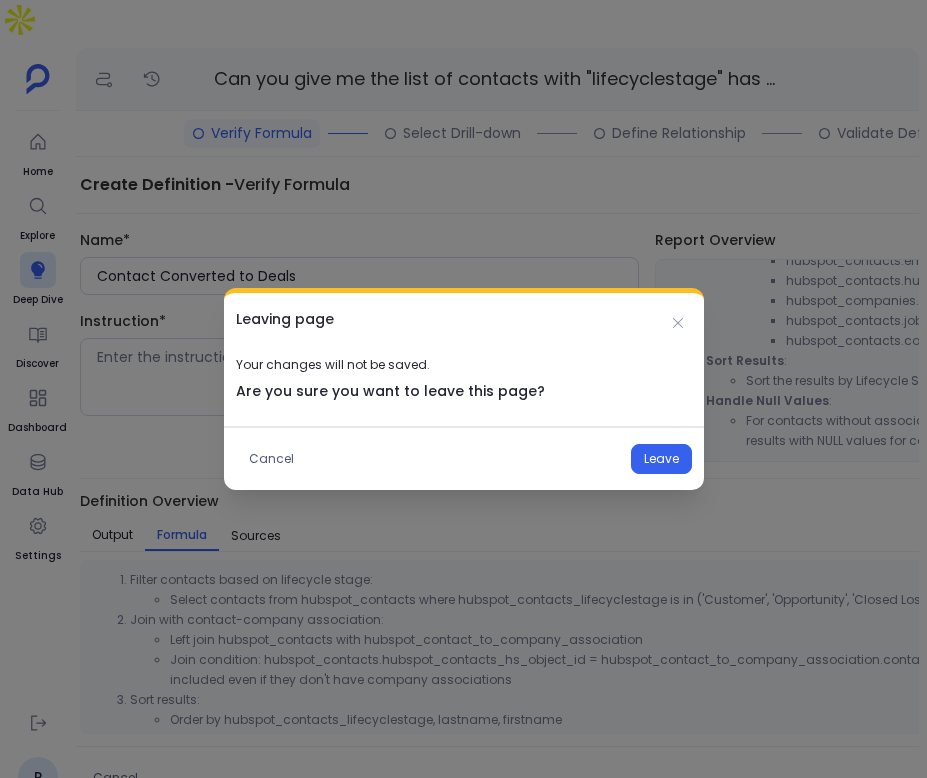 click on "Cancel Leave" at bounding box center [464, 458] 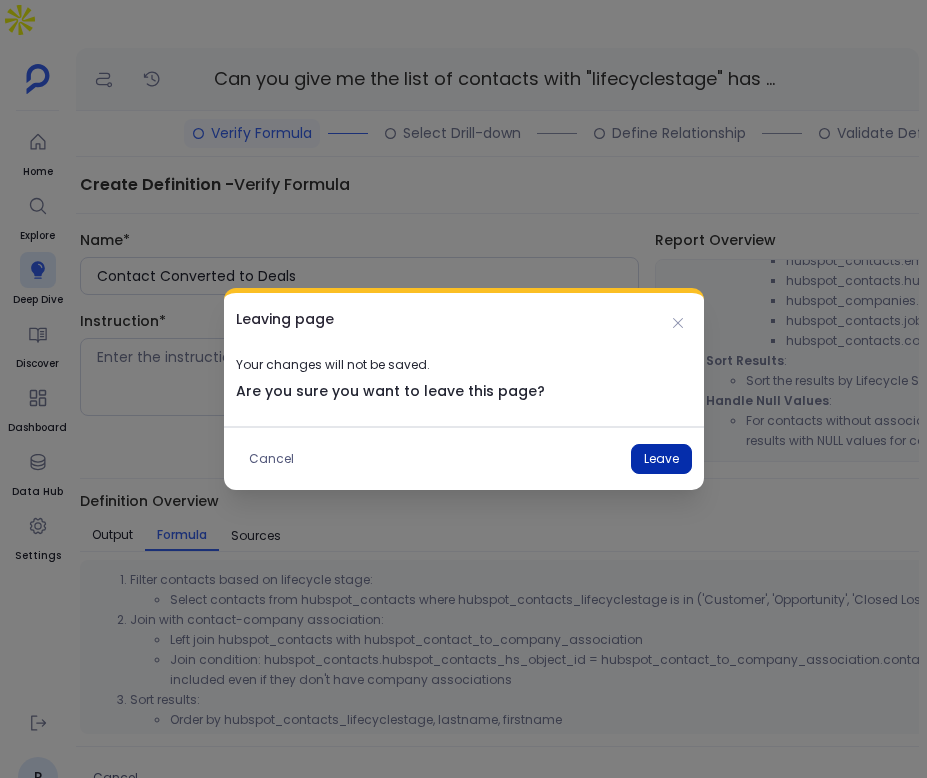 click on "Leave" at bounding box center (661, 459) 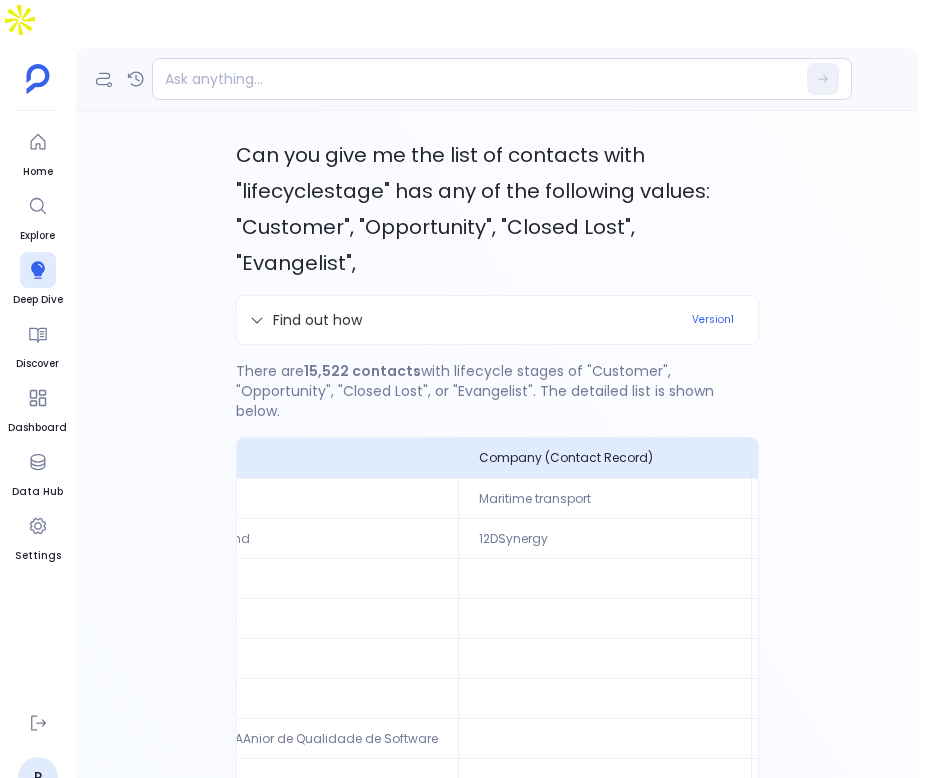 scroll, scrollTop: 0, scrollLeft: 1400, axis: horizontal 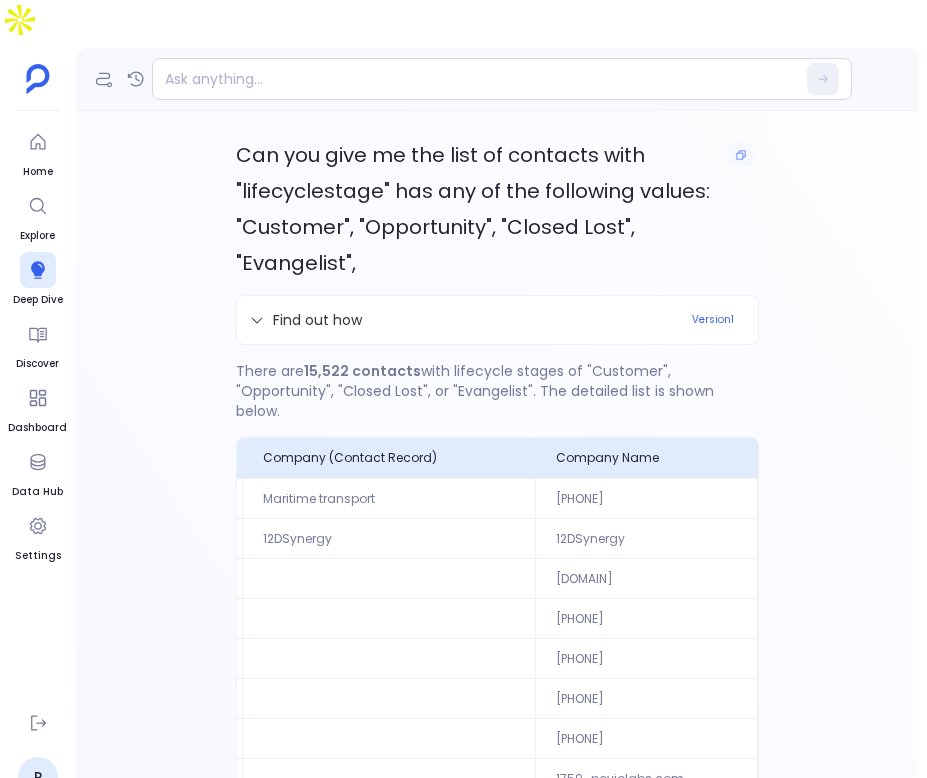 click on "Can you give me the list of contacts with "lifecyclestage" has any of the following values: "Customer", "Opportunity", "Closed Lost", "Evangelist"," at bounding box center (473, 209) 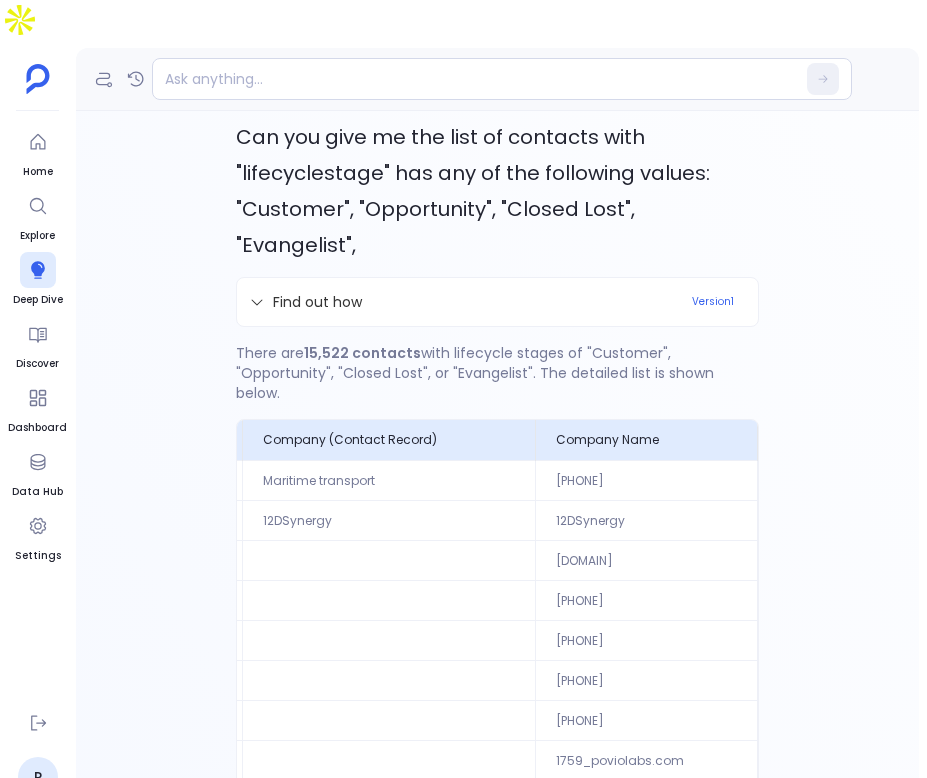scroll, scrollTop: 0, scrollLeft: 0, axis: both 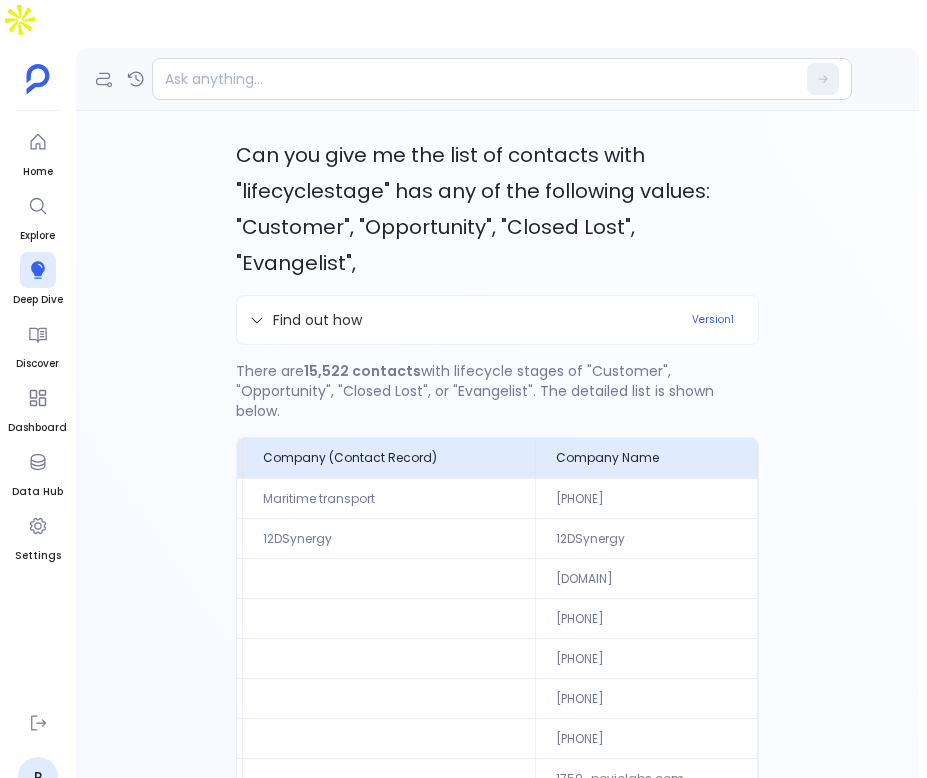 click on "Can you give me the list of contacts with "lifecyclestage" has any of the following values: "Customer", "Opportunity", "Closed Lost", "Evangelist"," at bounding box center [473, 209] 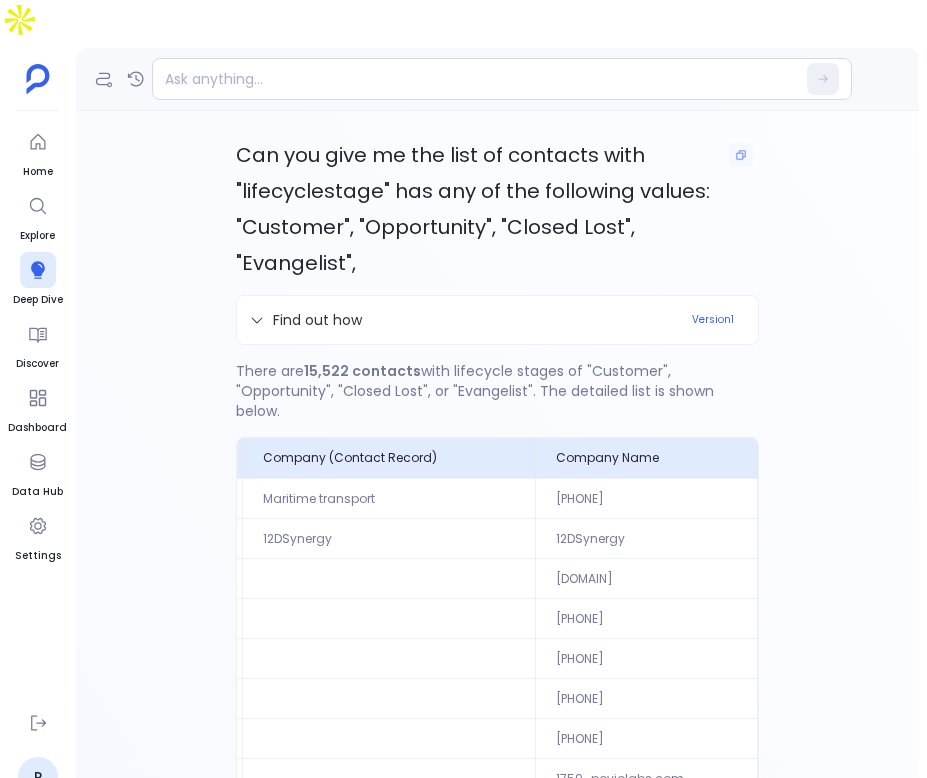click on "Can you give me the list of contacts with "lifecyclestage" has any of the following values: "Customer", "Opportunity", "Closed Lost", "Evangelist"," at bounding box center [473, 209] 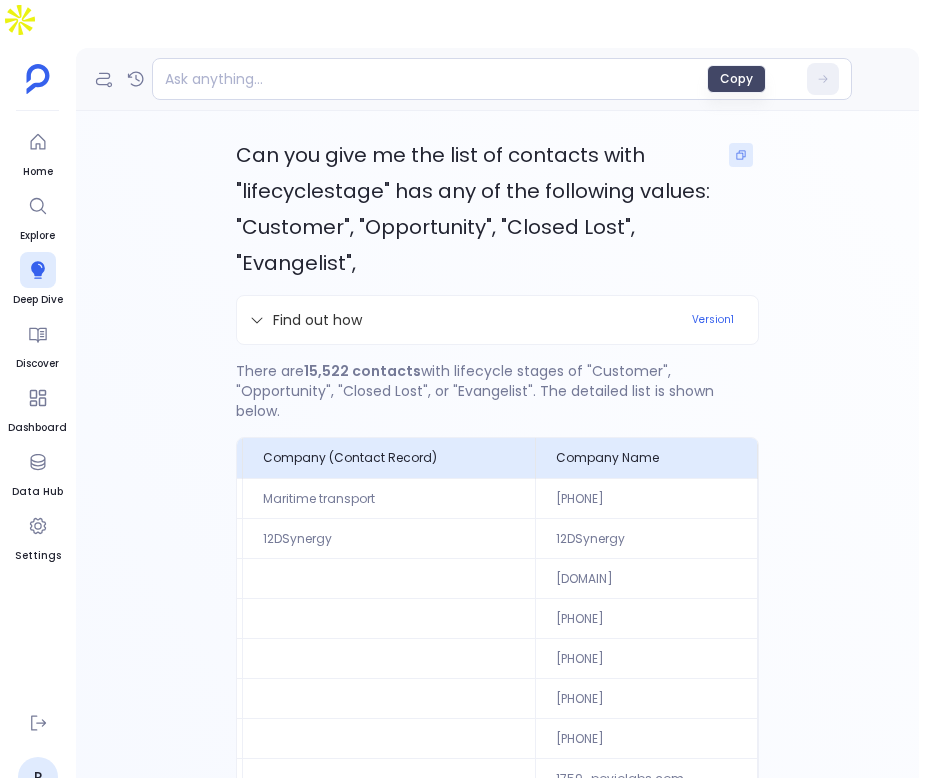 click at bounding box center (741, 155) 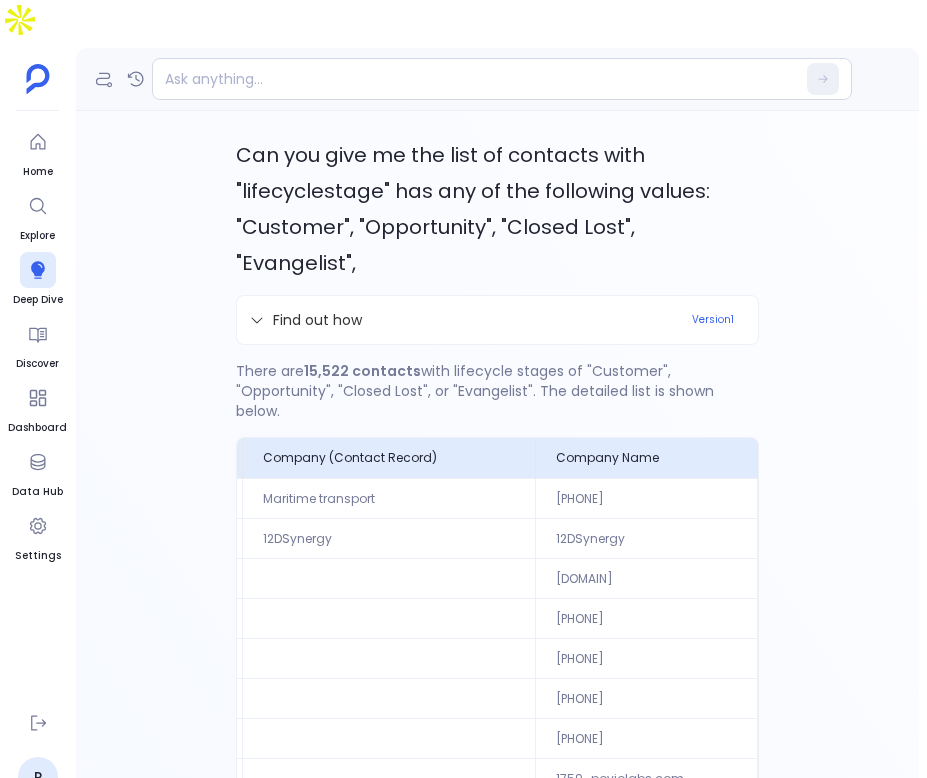 click on "Can you give me the list of contacts with "lifecyclestage" has any of the following values: "Customer", "Opportunity", "Closed Lost", "Evangelist", Find out how Version  1 Details Code Sources Definitions Follow-up Thought Process Let me analyze the user's request:
The user wants a list of contacts with specific lifecycle stages: "Customer", "Opportunity", "Closed Lost", "Evangelist"
They want to see ContactIDs, names, lifecycle stage, company name, job title, and other relevant information
Let me identify the relevant data sources:
hubspot_contacts: Contains the lifecycle stage information (hubspot_contacts_lifecyclestage) and contact details like names, email, job title
hubspot_companies: Contains company information
hubspot_contact_to_company_association: Links contacts to companies
salesforce_contacts: Contains additional contact information
The main filter will be on hubspot_contacts.hubspot_contacts_lifecyclestage for the specified values.
For the output, I need to include:" at bounding box center (497, 460) 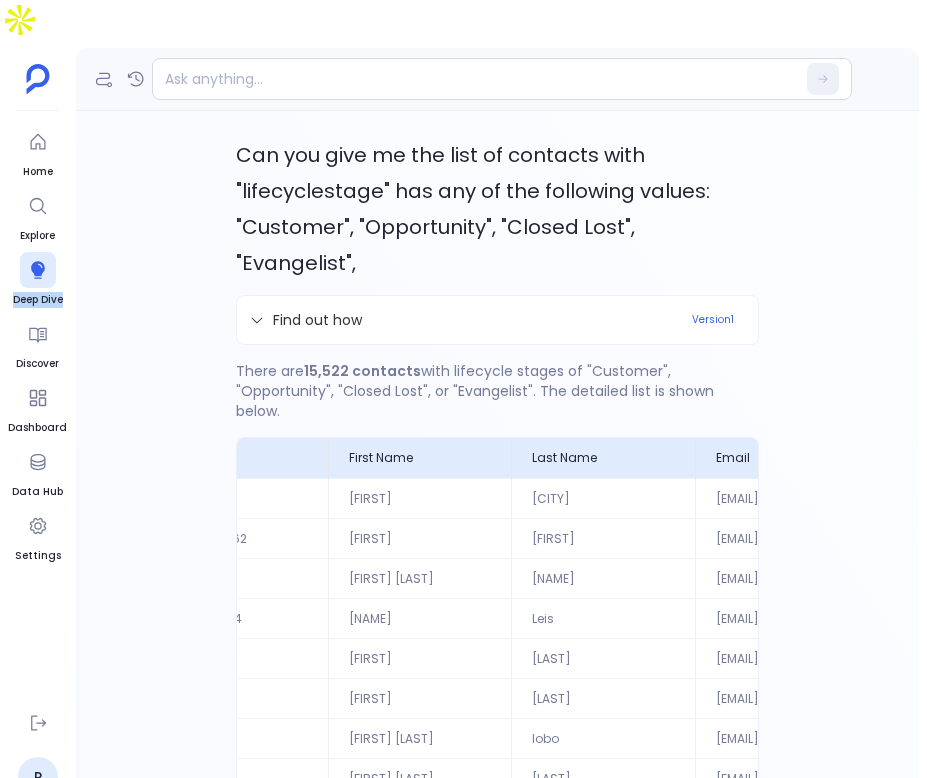 scroll, scrollTop: 0, scrollLeft: 0, axis: both 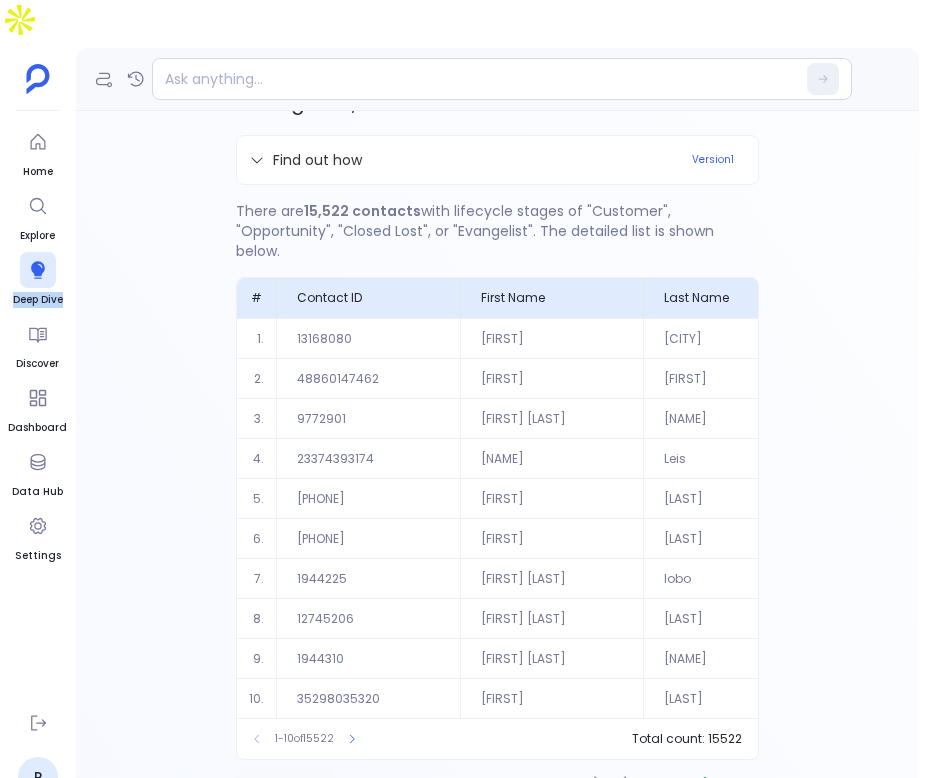 click on "Definition" at bounding box center [285, 784] 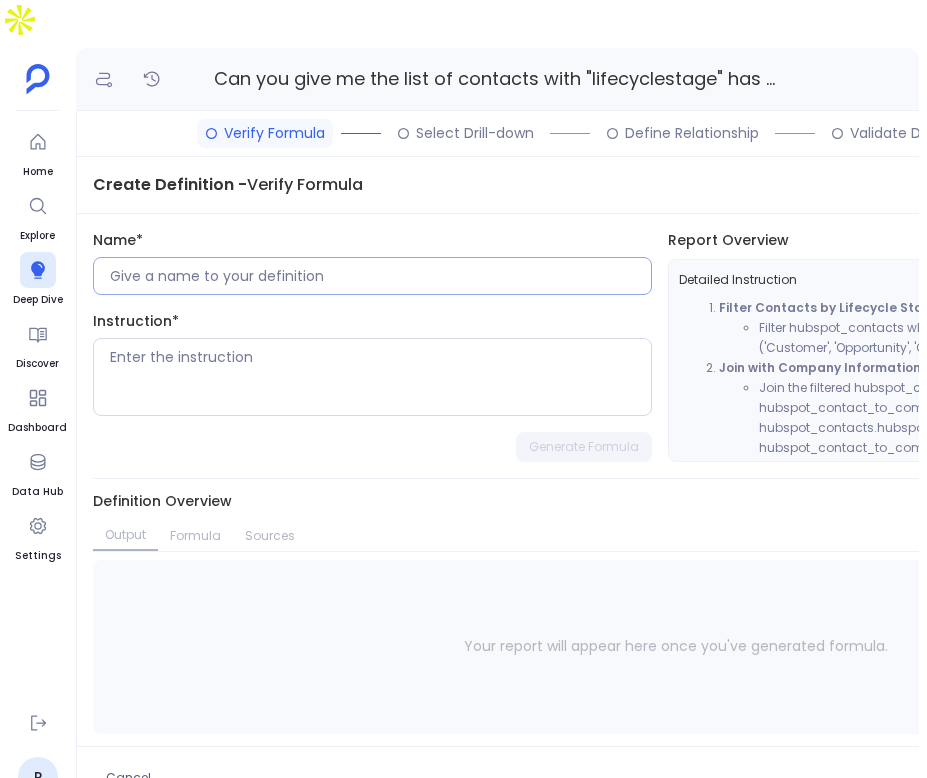 click at bounding box center [380, 276] 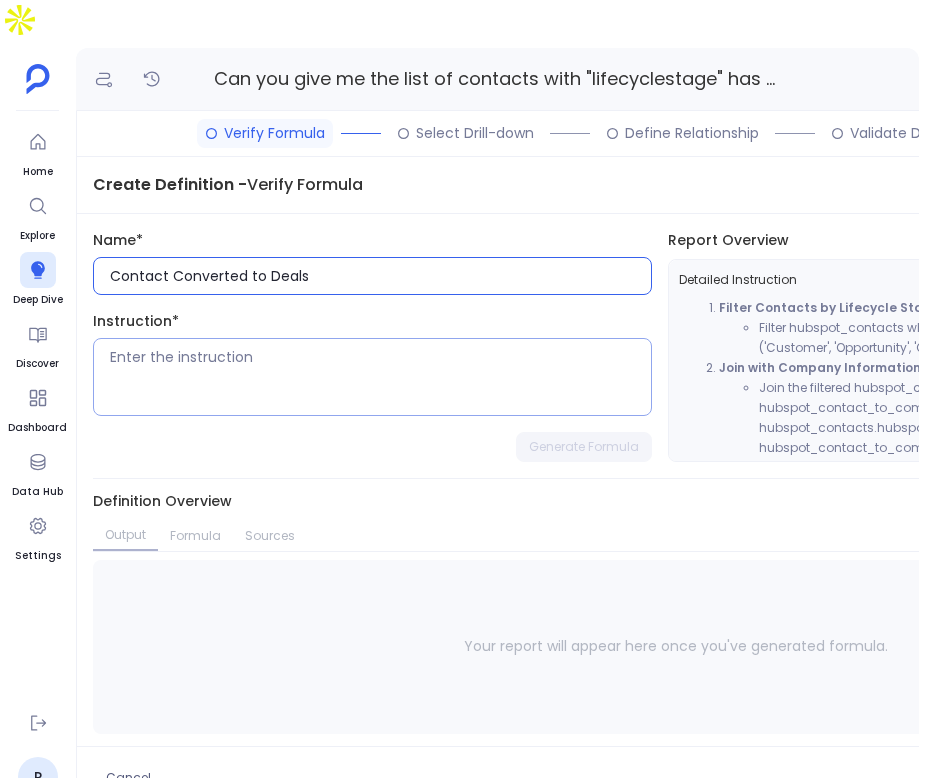 type on "Contact Converted to Deals" 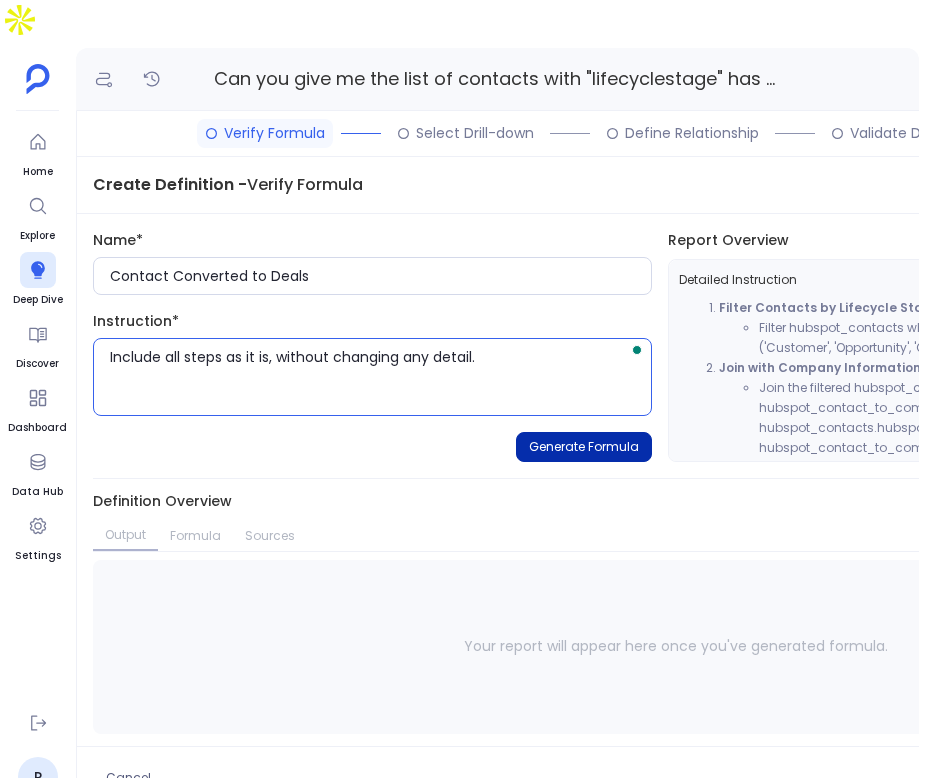 type on "Include all steps as it is, without changing any detail." 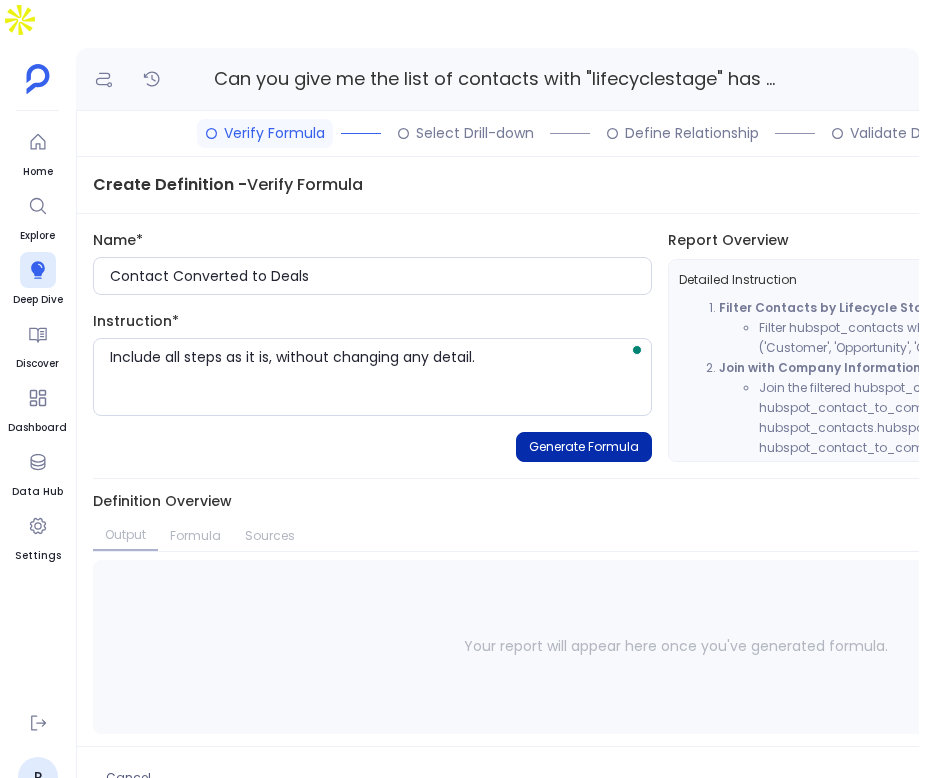 click on "Generate Formula" at bounding box center (584, 447) 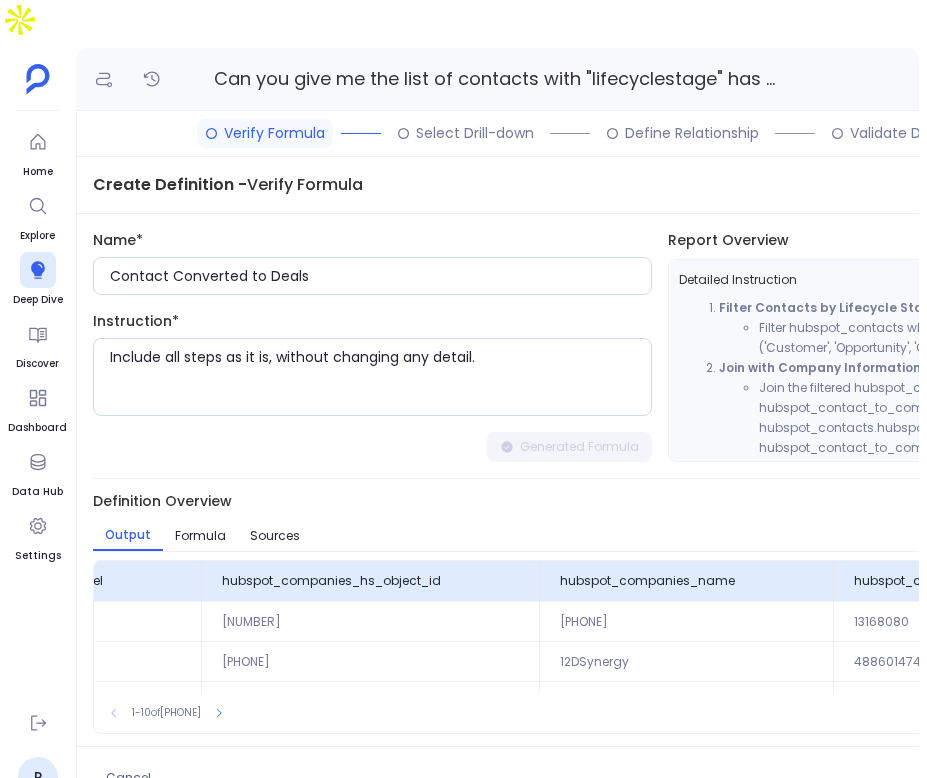 scroll, scrollTop: 0, scrollLeft: 2694, axis: horizontal 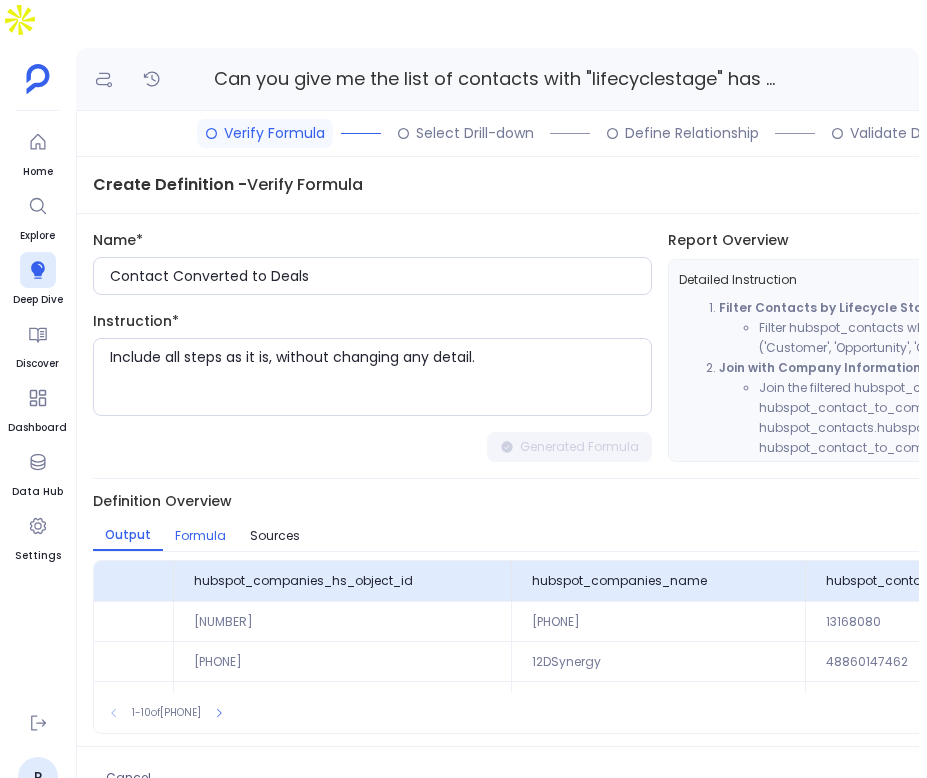 click on "Formula" at bounding box center (200, 536) 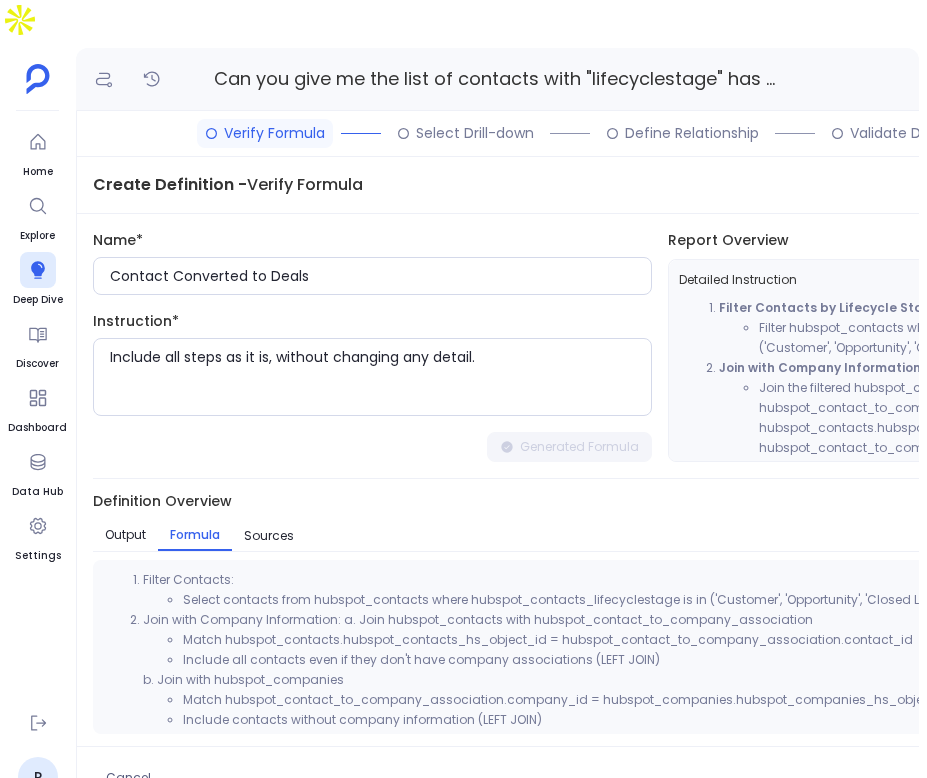 scroll, scrollTop: 45, scrollLeft: 0, axis: vertical 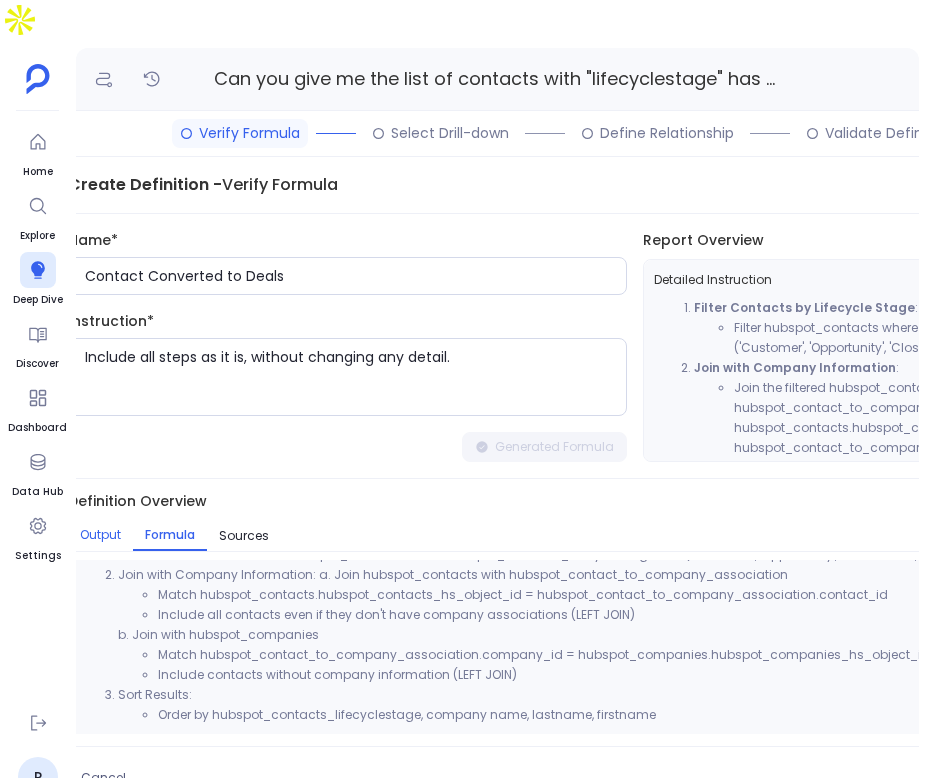 click on "Output" at bounding box center (100, 535) 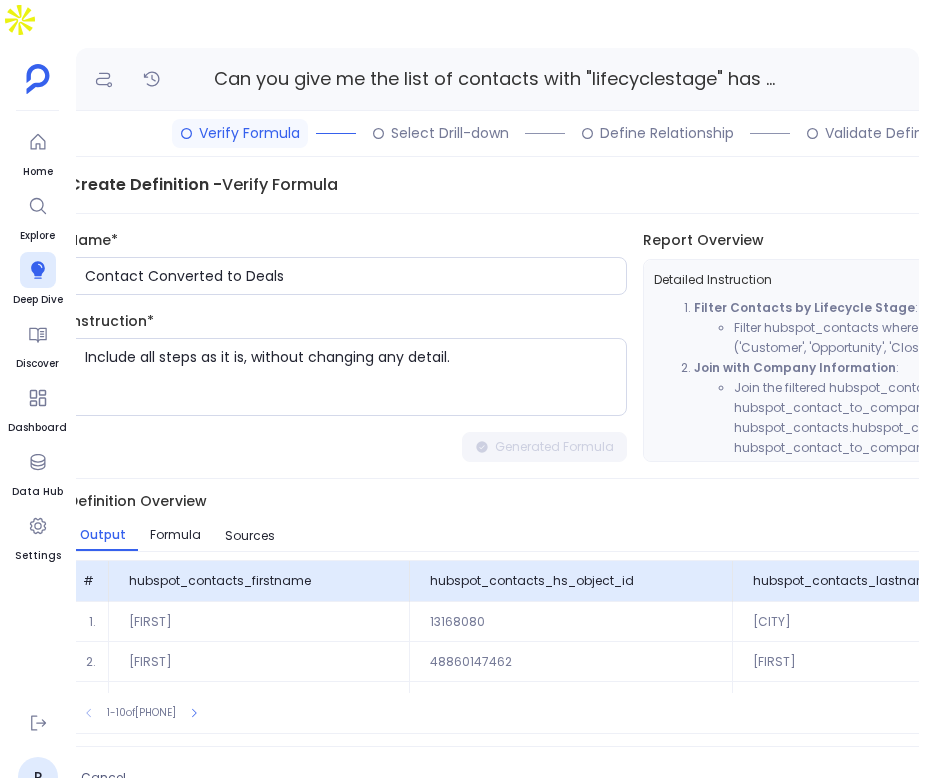 scroll, scrollTop: 0, scrollLeft: 17, axis: horizontal 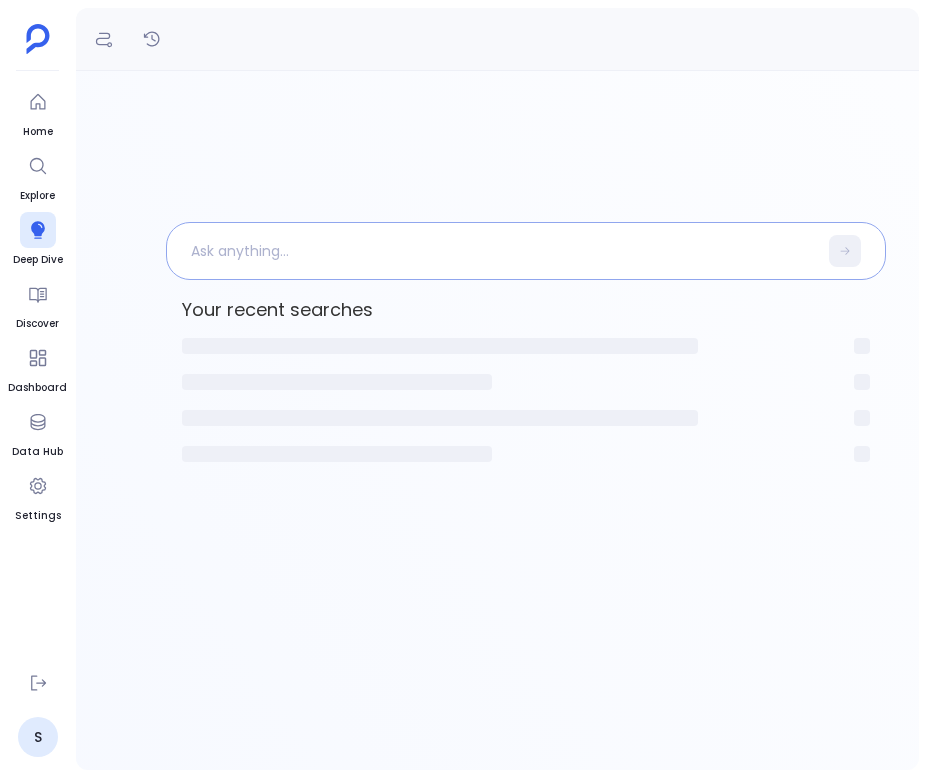 click at bounding box center (492, 251) 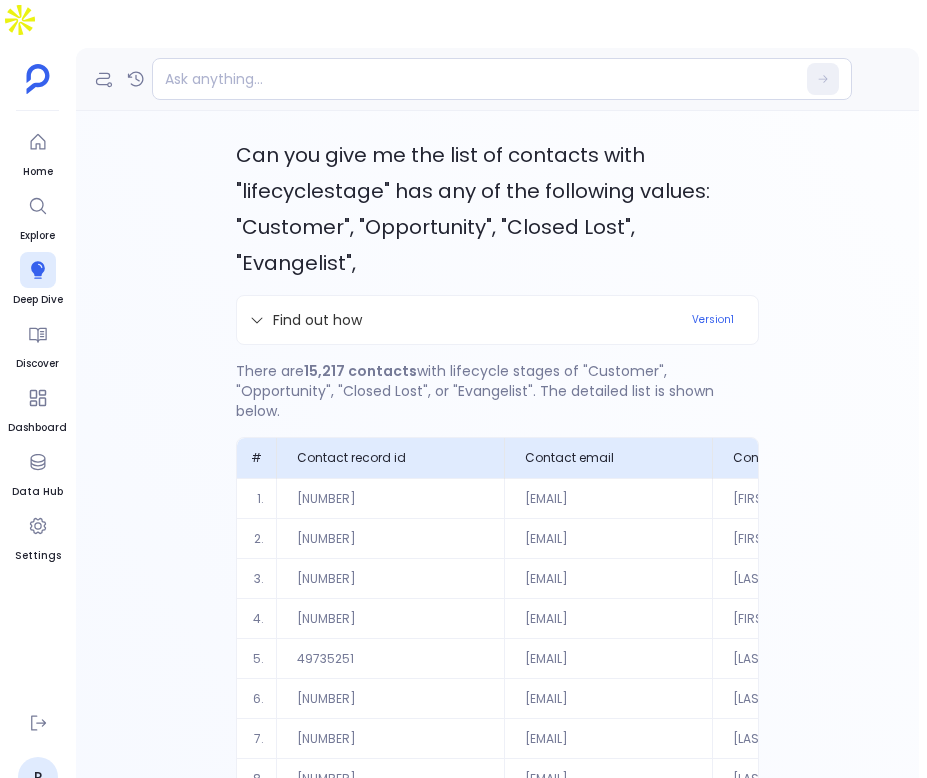 scroll, scrollTop: 160, scrollLeft: 0, axis: vertical 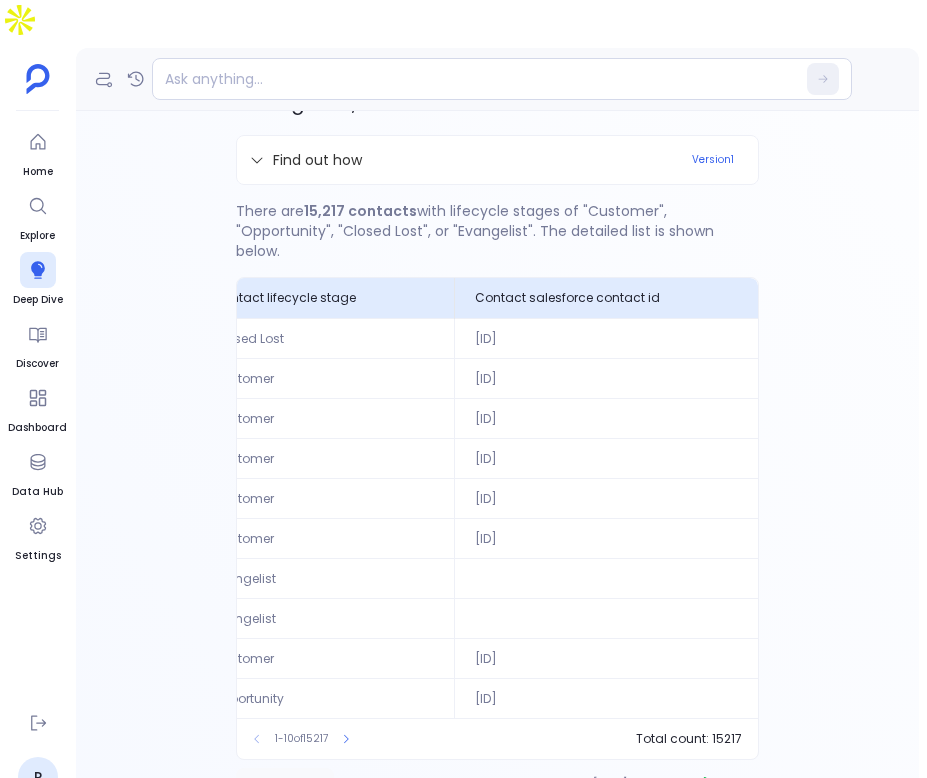 click on "Definition" at bounding box center [285, 784] 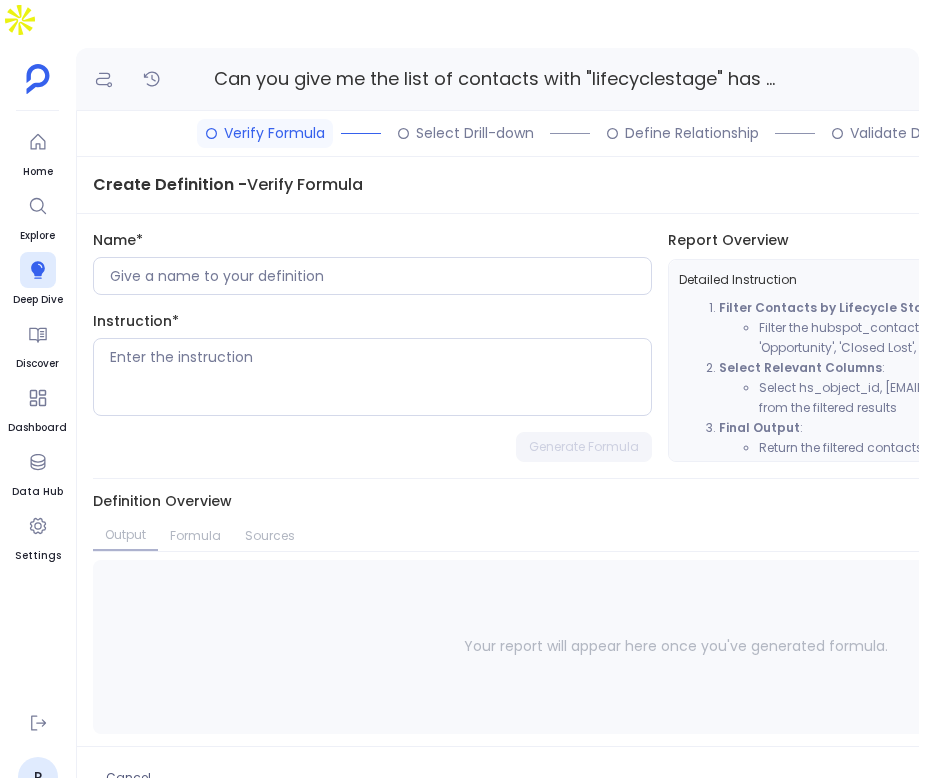 click on "Name* Instruction* Generate Formula" at bounding box center [372, 346] 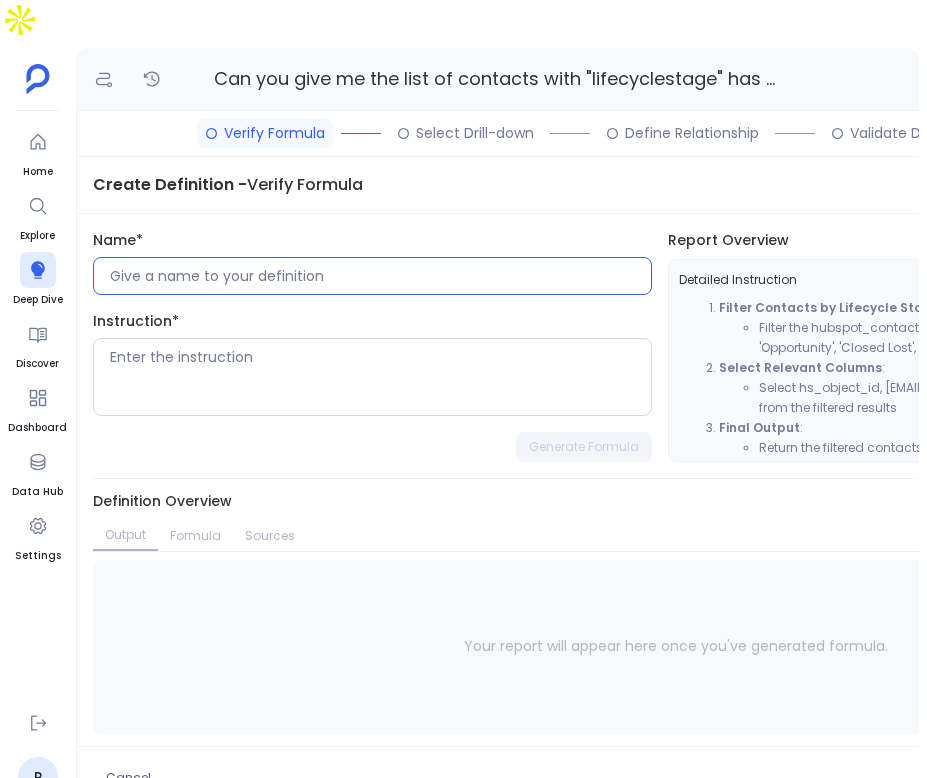 click at bounding box center [380, 276] 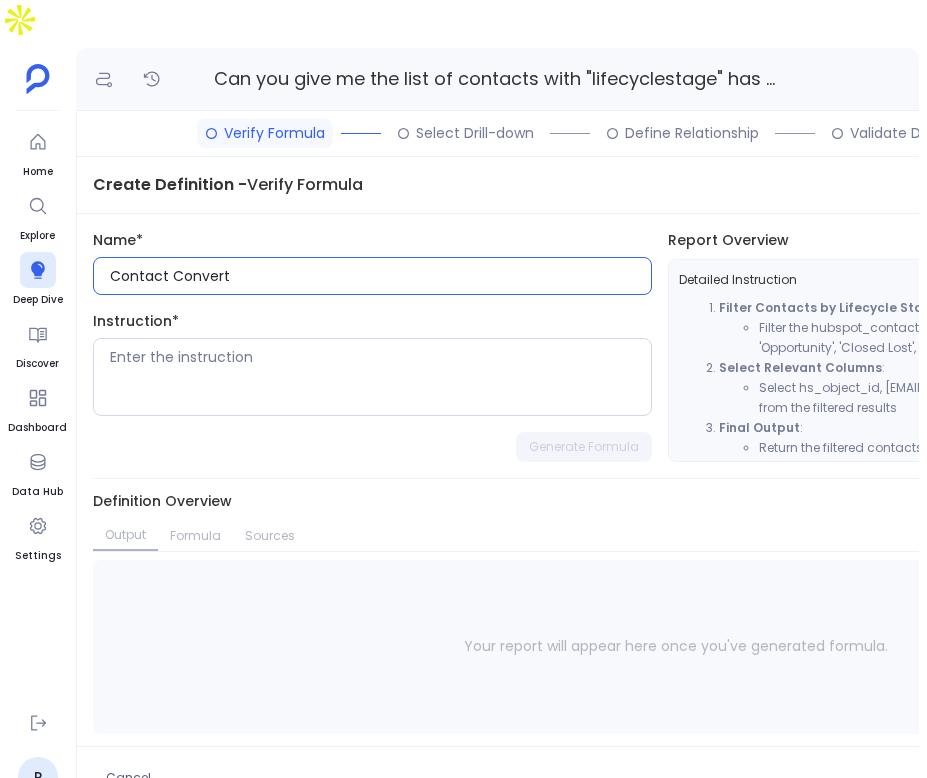 scroll, scrollTop: 27, scrollLeft: 0, axis: vertical 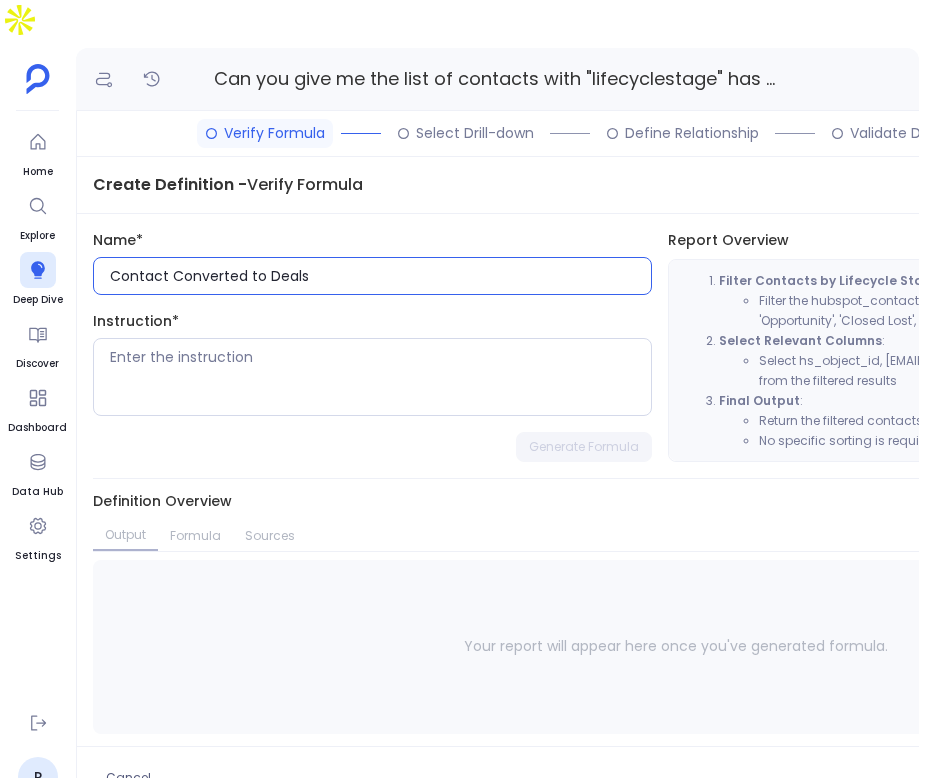 type on "Contact Converted to Deals" 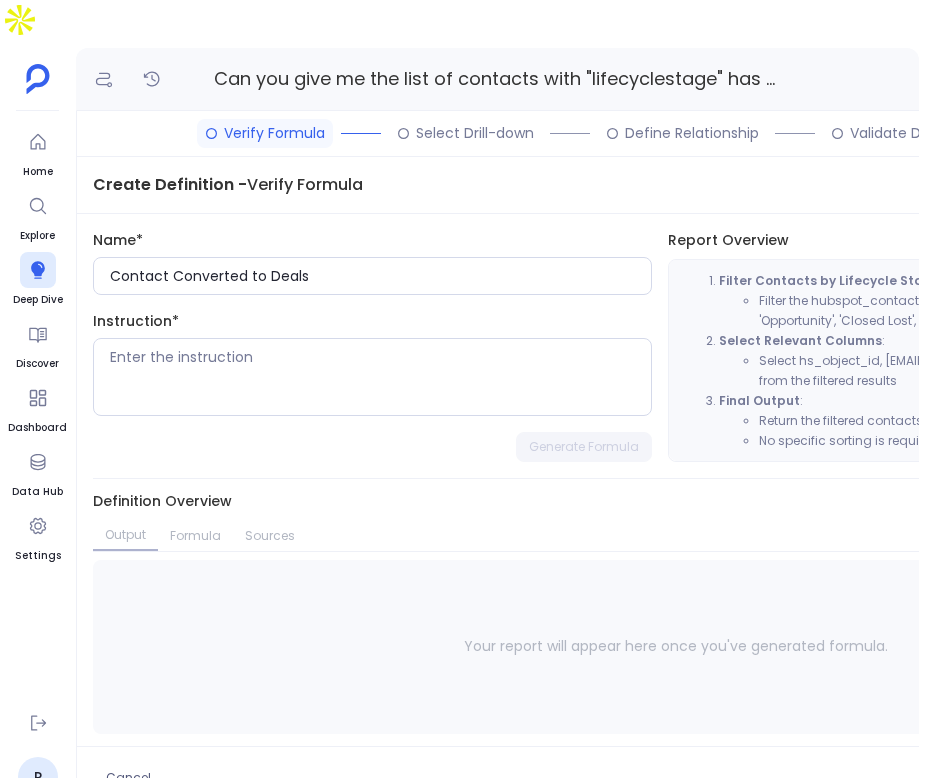 click on "Name* Contact Converted to Deals Instruction* Generate Formula" at bounding box center [372, 346] 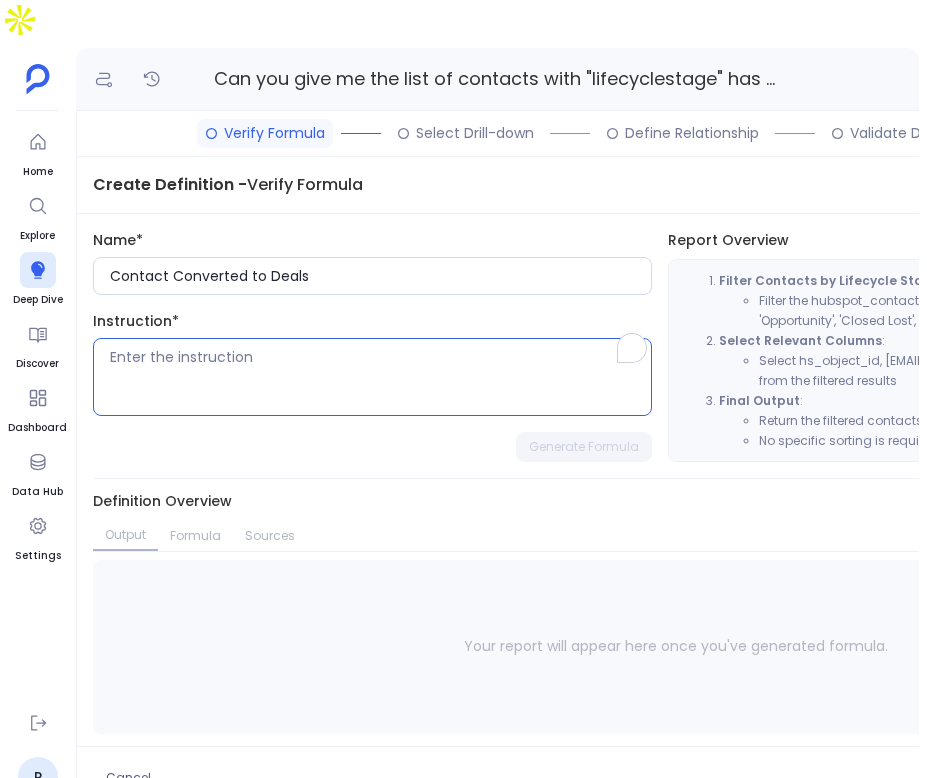 click at bounding box center [380, 377] 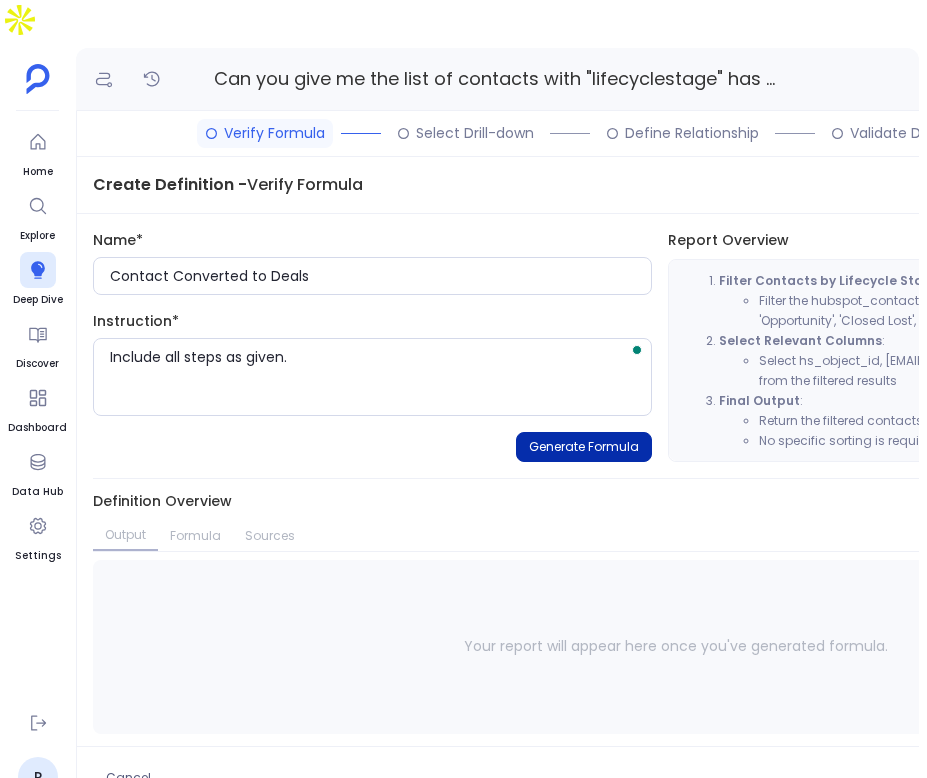 click on "Generate Formula" at bounding box center [584, 447] 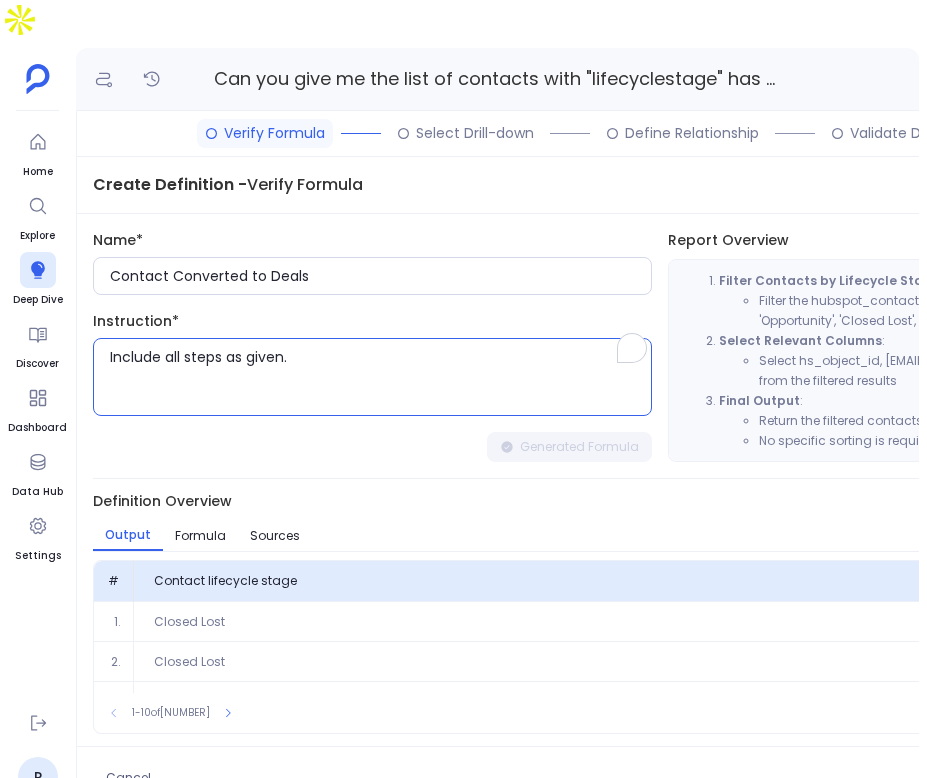 click on "Include all steps as given." at bounding box center (380, 377) 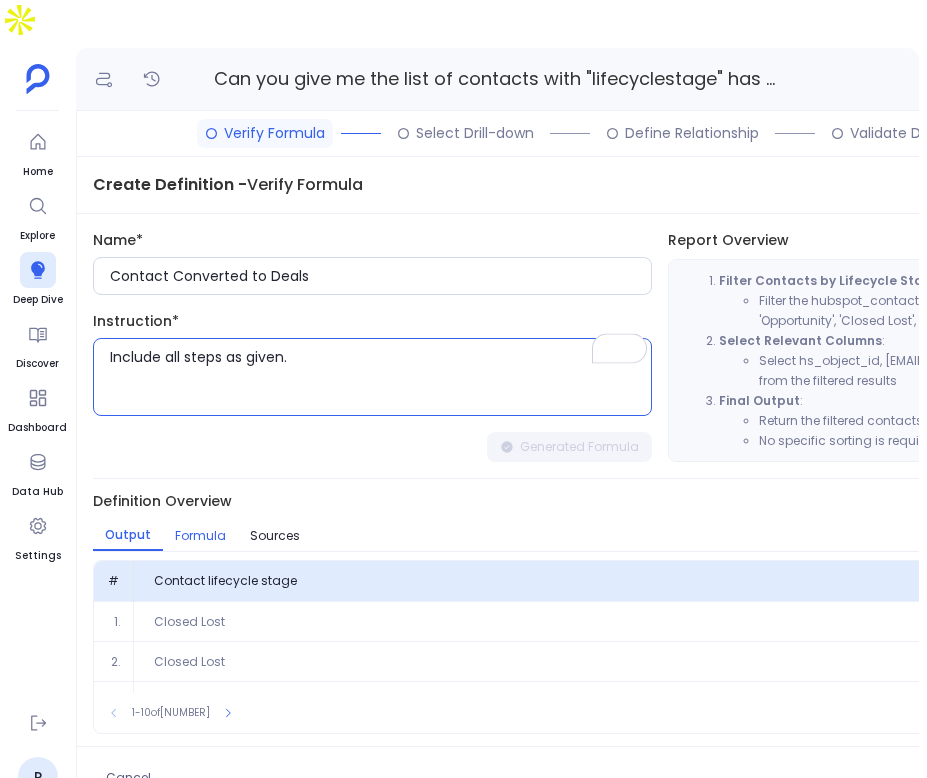 click on "Formula" at bounding box center (200, 536) 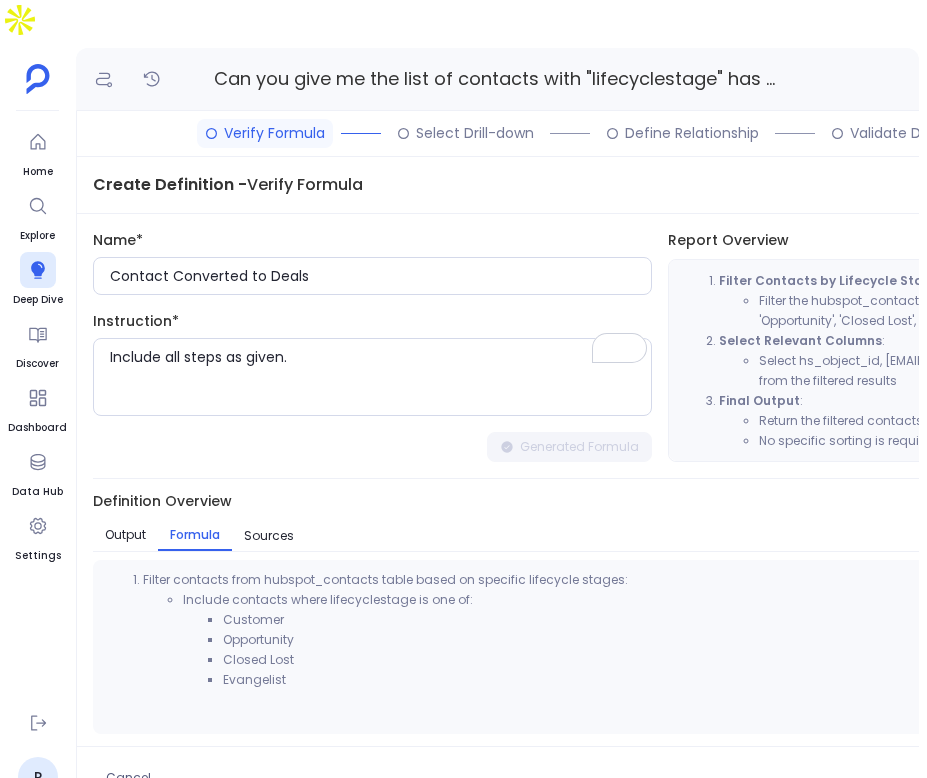 scroll, scrollTop: 0, scrollLeft: 62, axis: horizontal 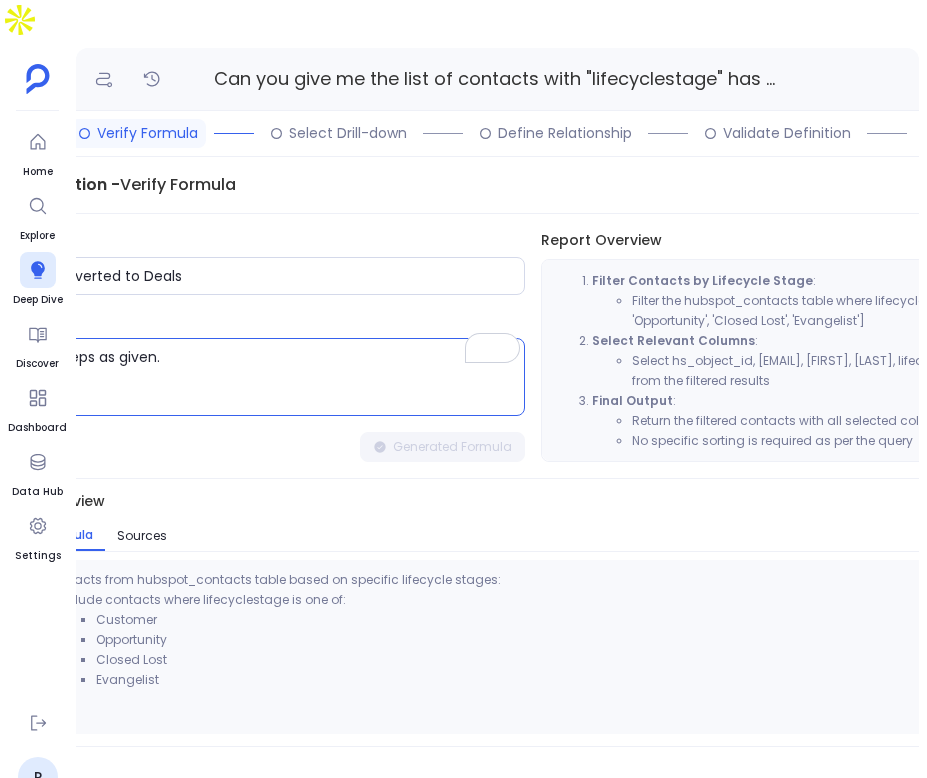 click on "Include all steps as given." at bounding box center [253, 377] 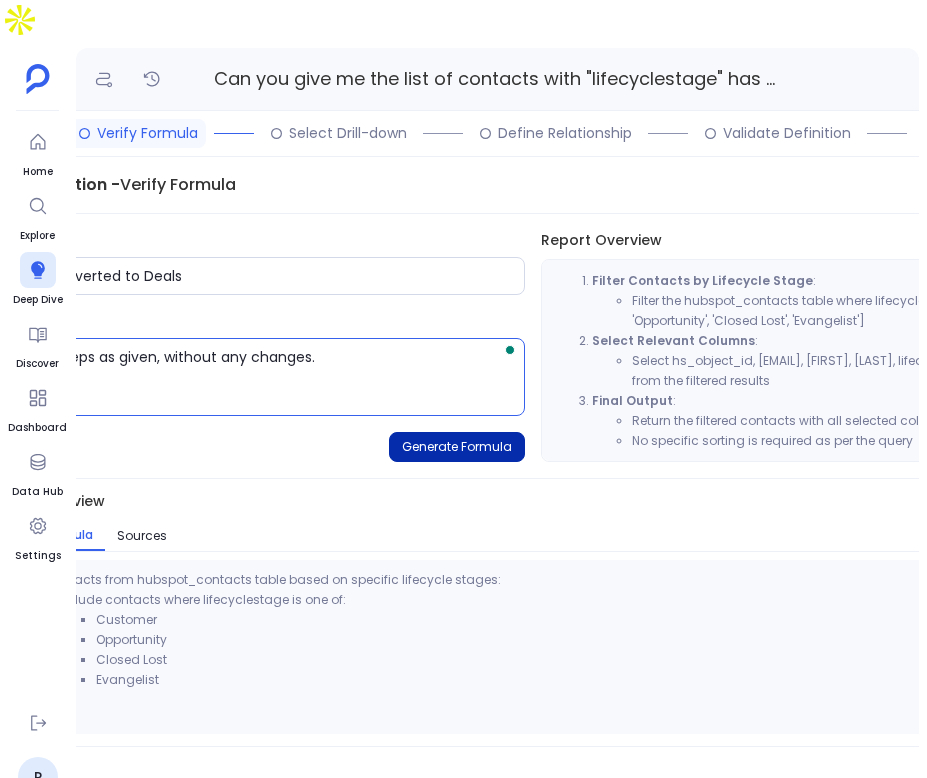 type on "Include all steps as given, without any changes." 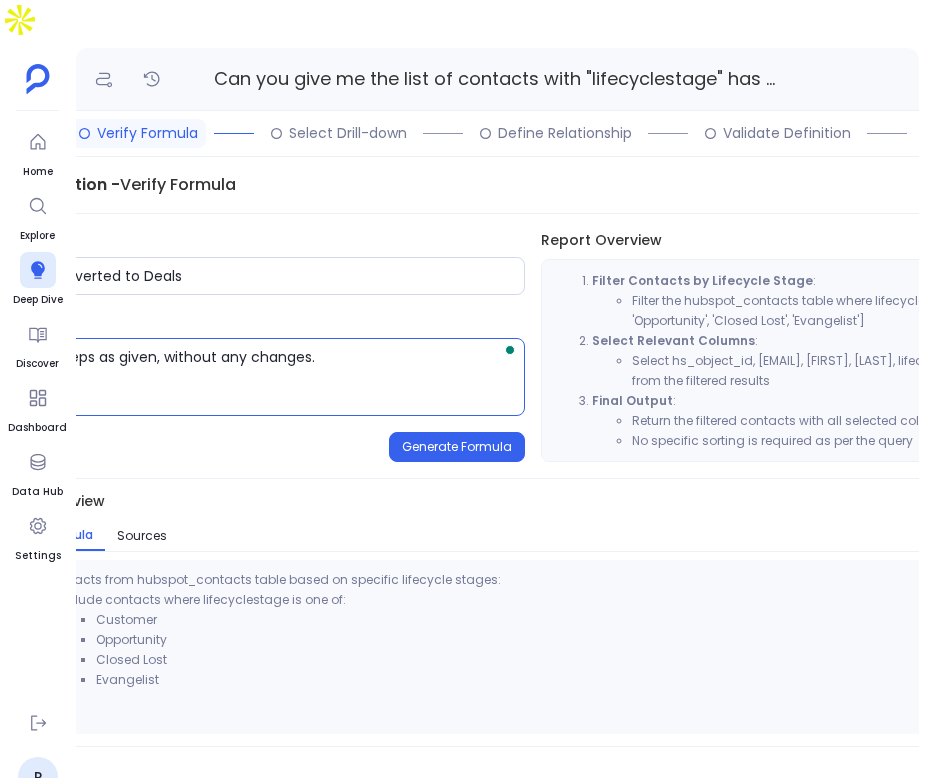 click on "Generate Formula" at bounding box center (457, 447) 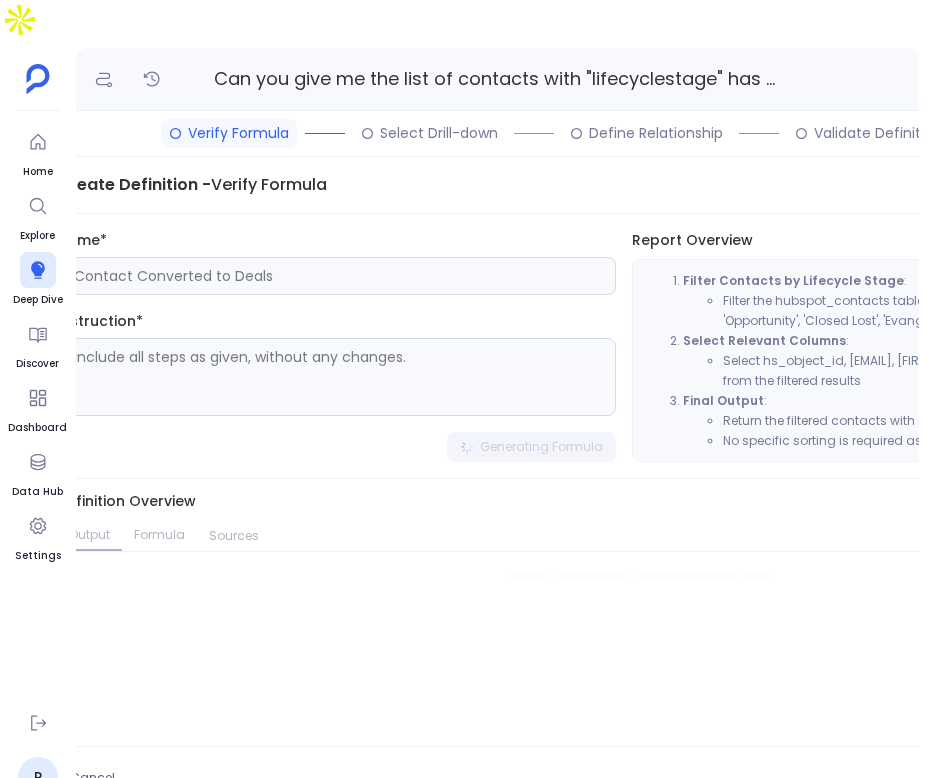 scroll, scrollTop: 0, scrollLeft: 0, axis: both 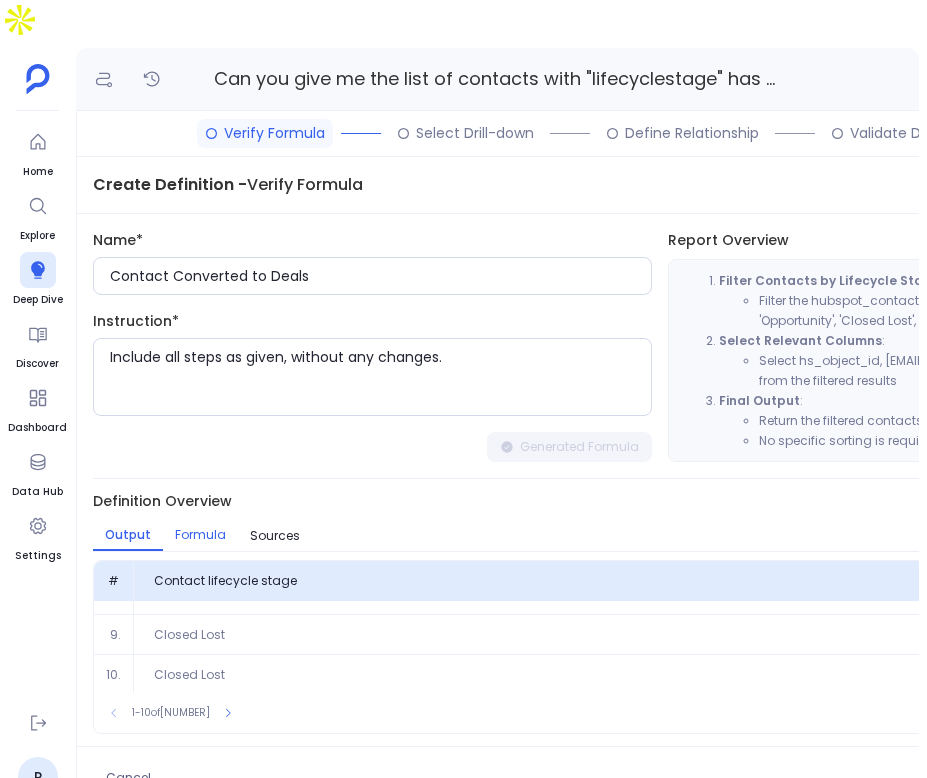 click on "Formula" at bounding box center [200, 535] 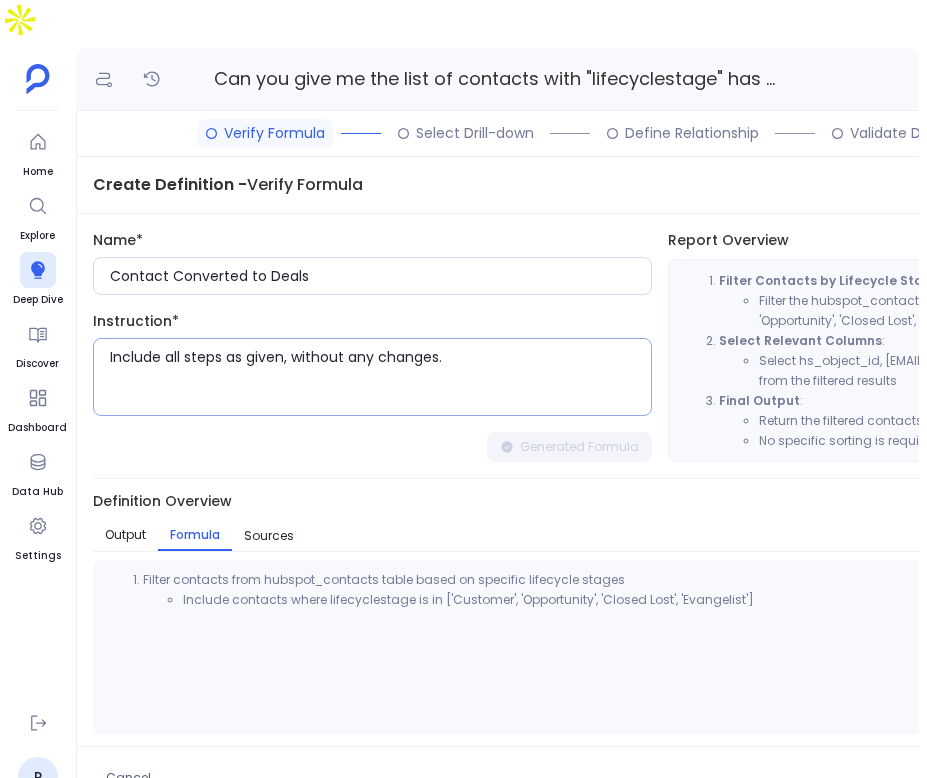 drag, startPoint x: 192, startPoint y: 494, endPoint x: 219, endPoint y: 356, distance: 140.6165 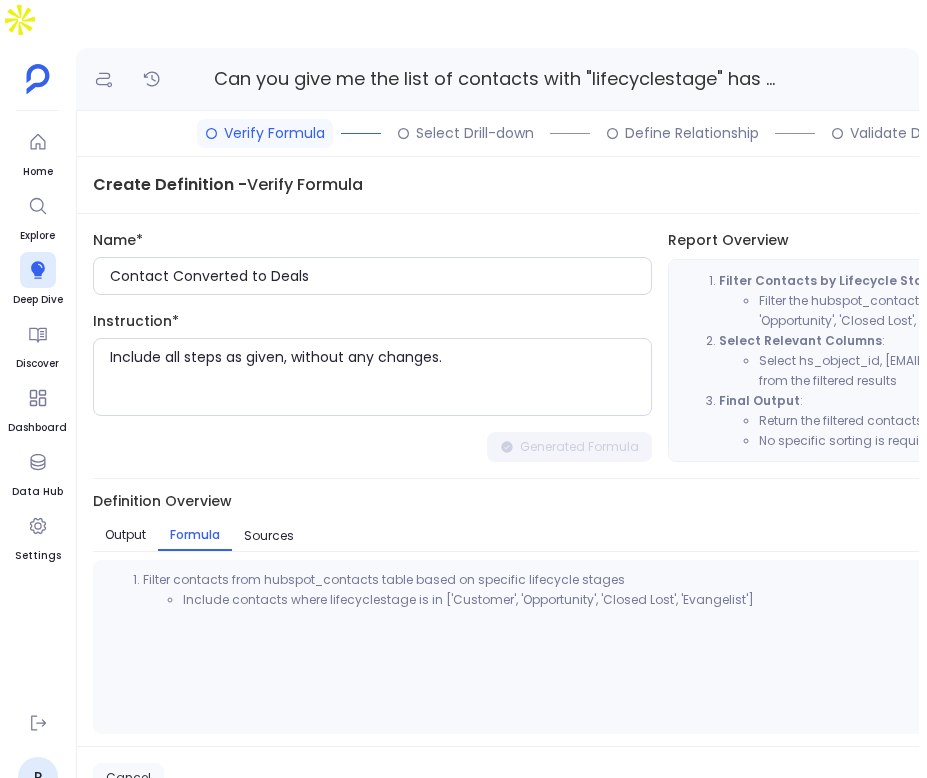 click on "Cancel" at bounding box center [128, 778] 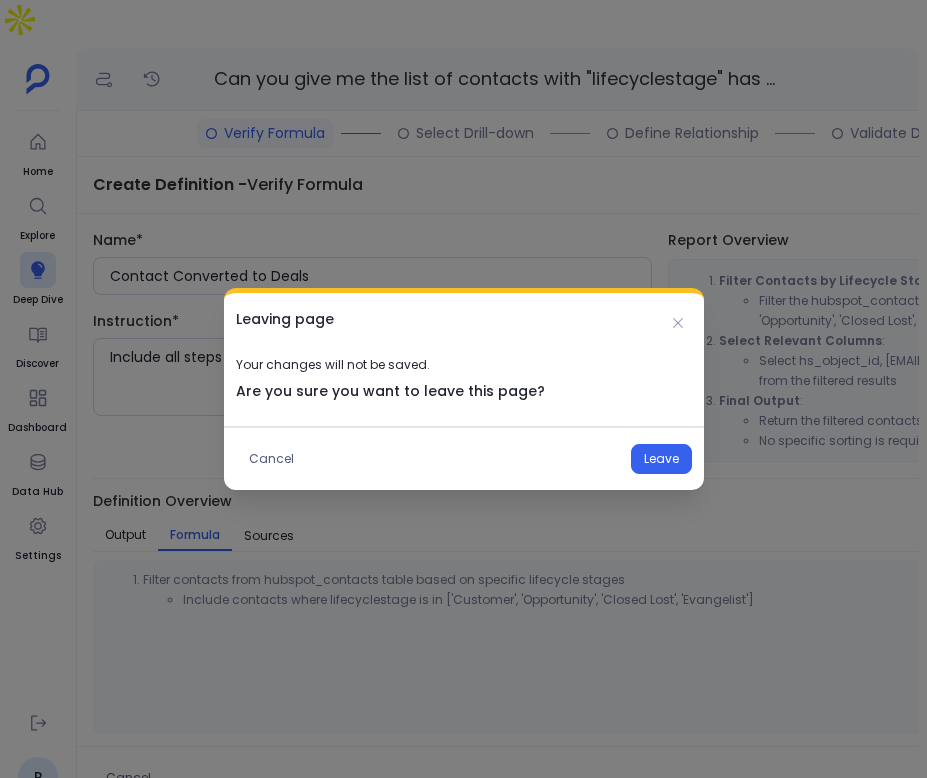 click on "Cancel Leave" at bounding box center [464, 458] 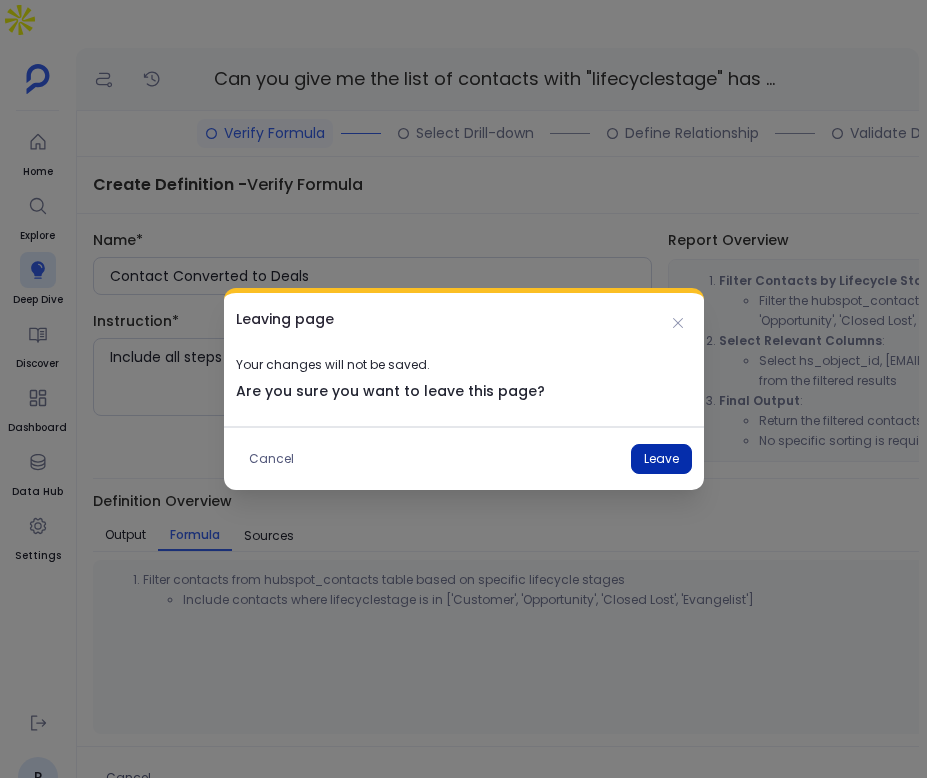 click on "Leave" at bounding box center [661, 459] 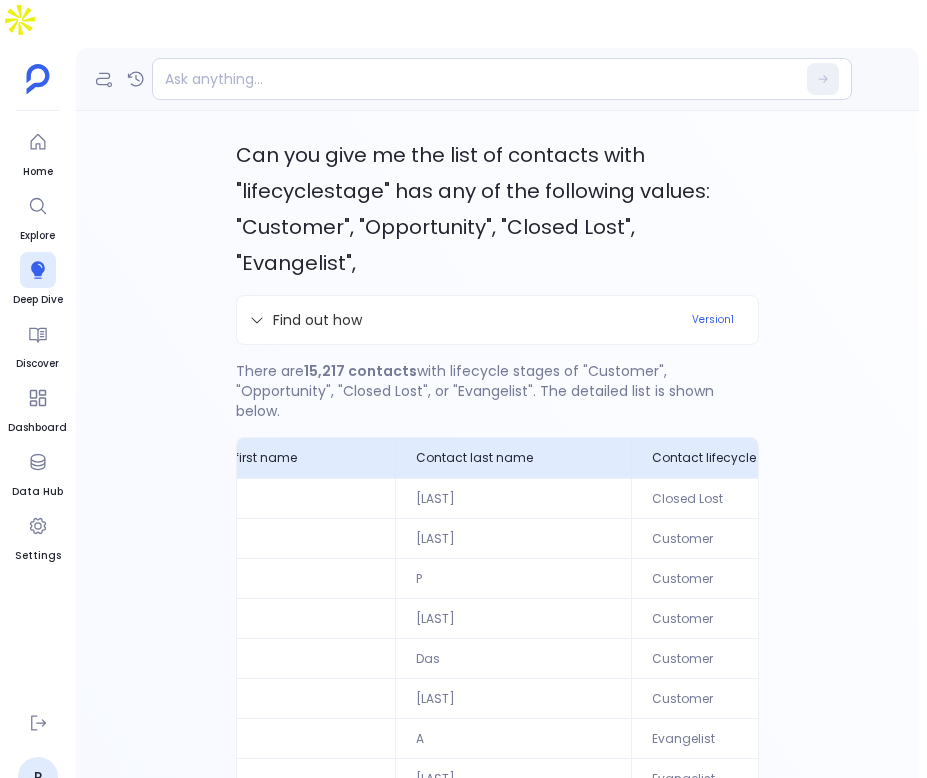 scroll, scrollTop: 0, scrollLeft: 322, axis: horizontal 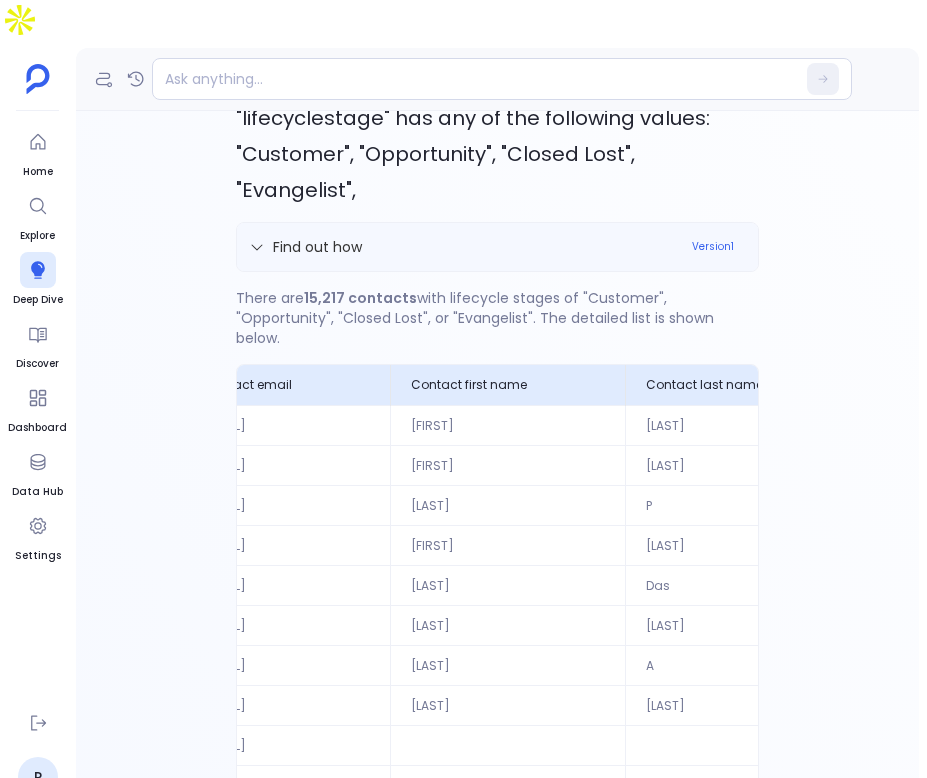 click on "Find out how Version  1" at bounding box center (497, 247) 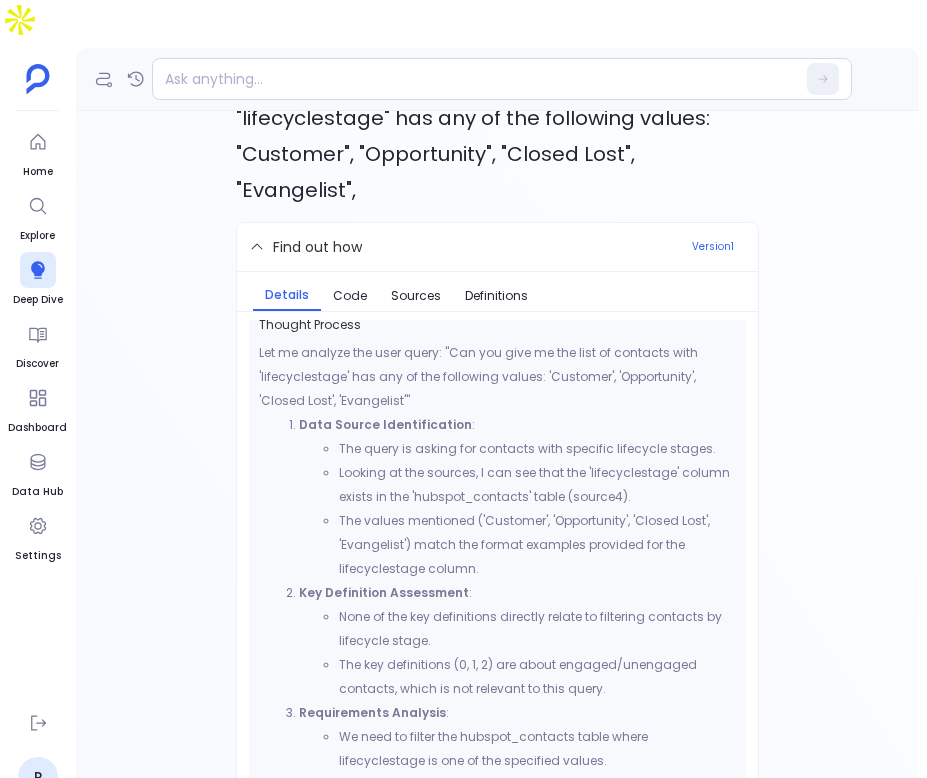 scroll, scrollTop: 0, scrollLeft: 0, axis: both 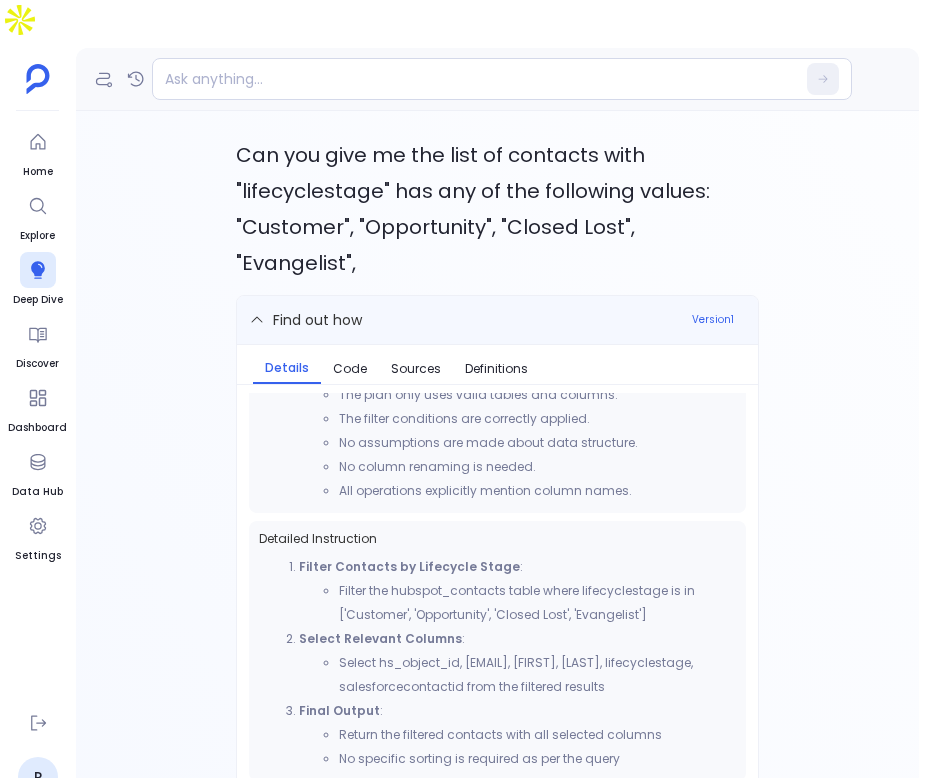 click on "Find out how" at bounding box center [464, 320] 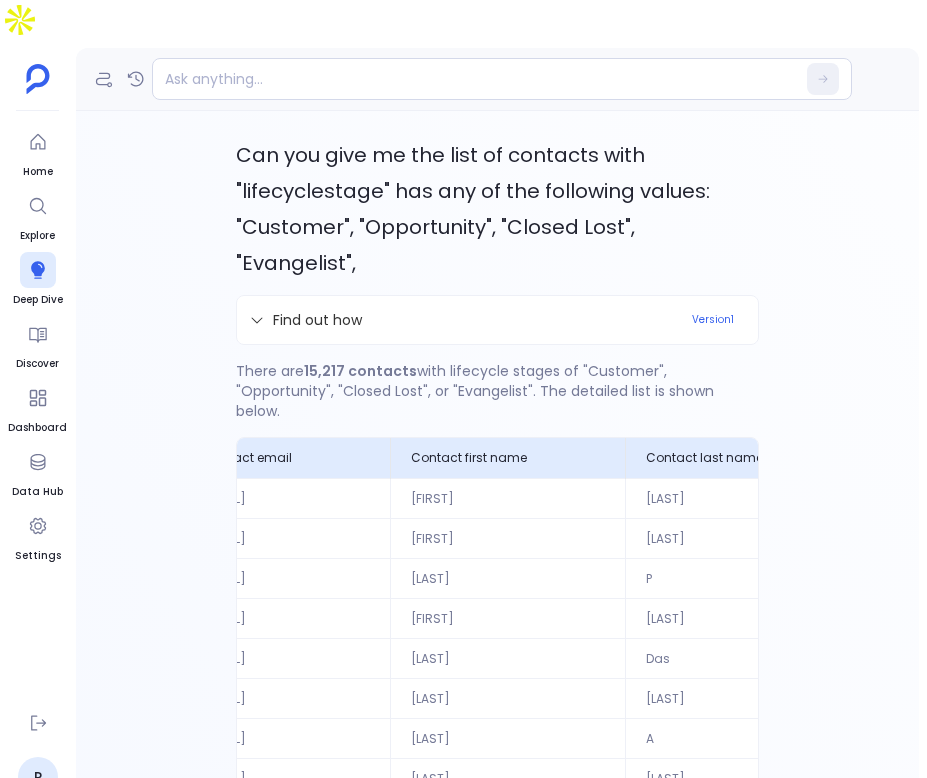 scroll, scrollTop: 160, scrollLeft: 0, axis: vertical 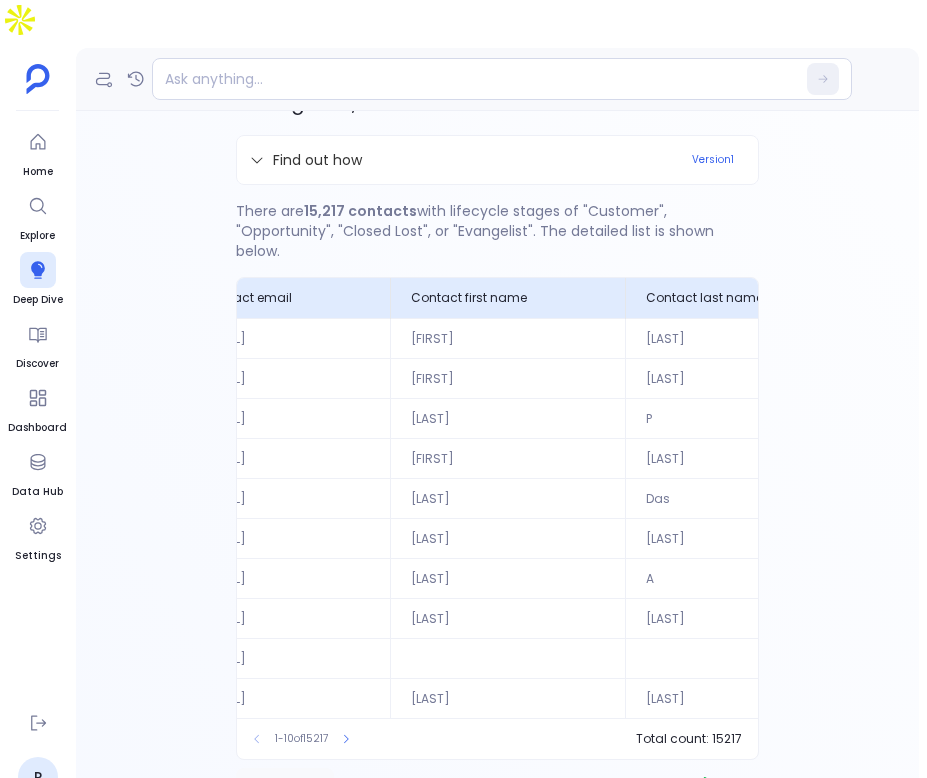 click on "Definition" at bounding box center (285, 784) 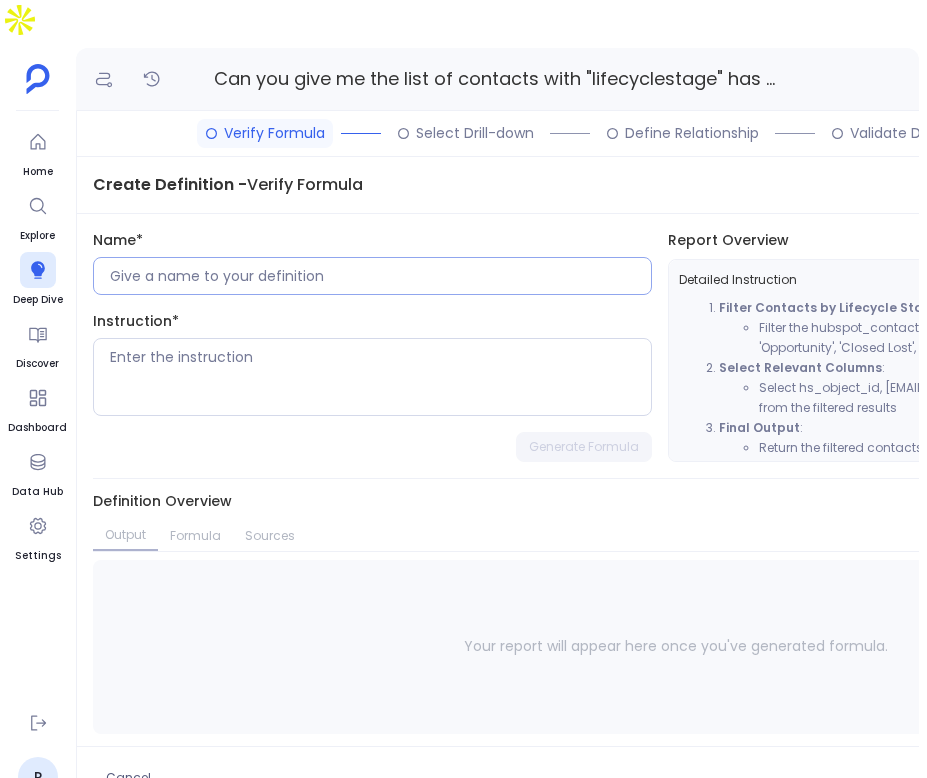 click at bounding box center [380, 276] 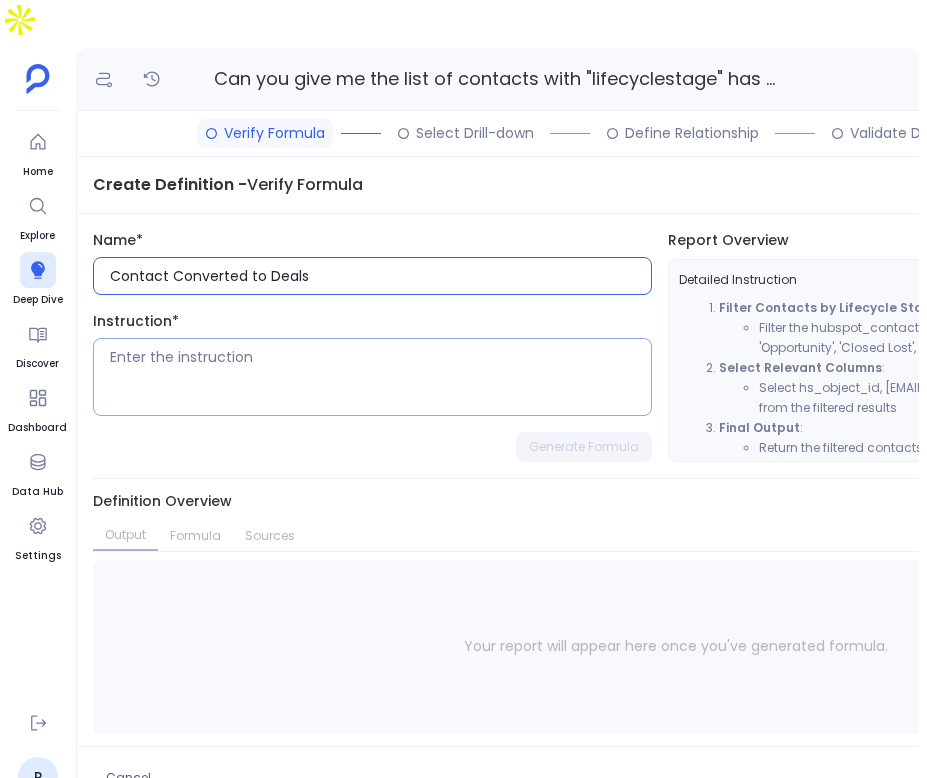 type on "Contact Converted to Deals" 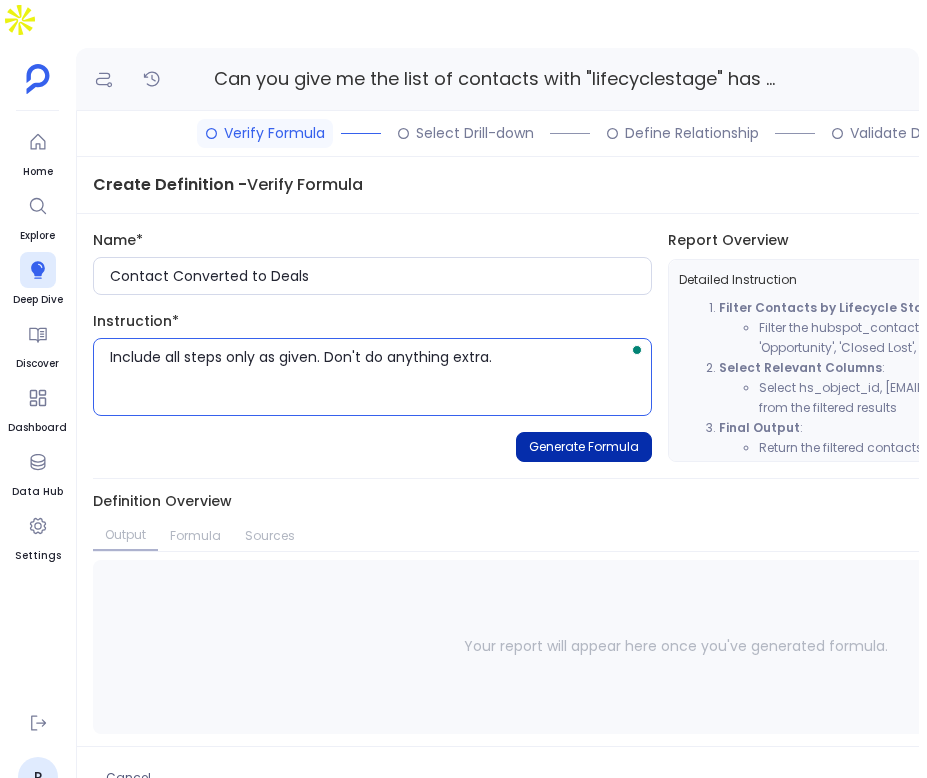 type on "Include all steps only as given. Don't do anything extra." 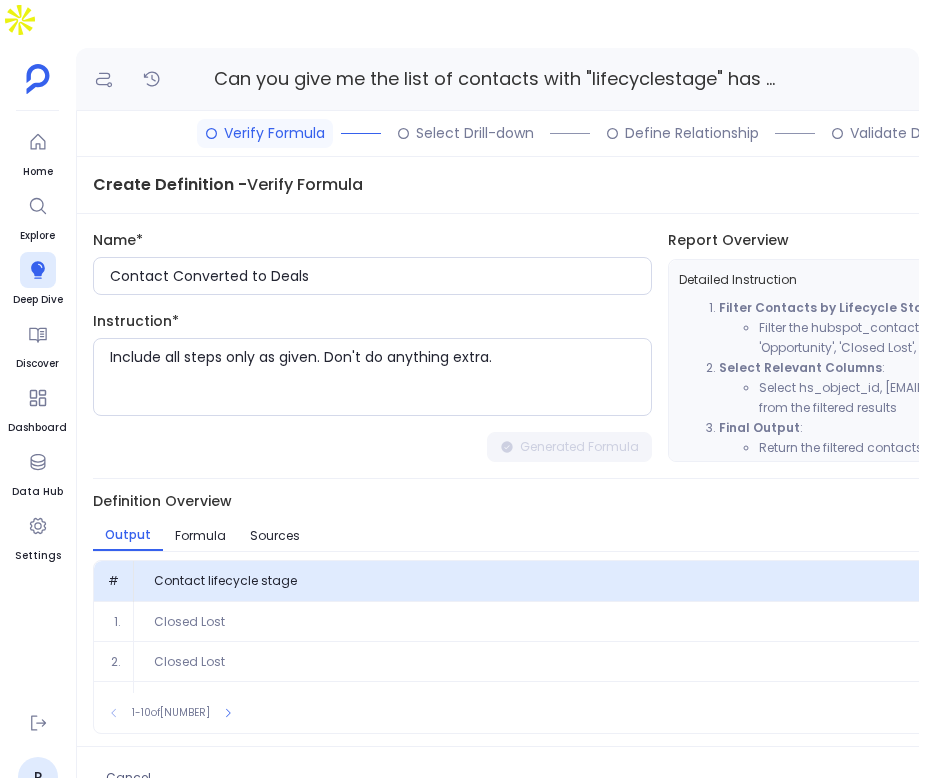 scroll, scrollTop: 307, scrollLeft: 0, axis: vertical 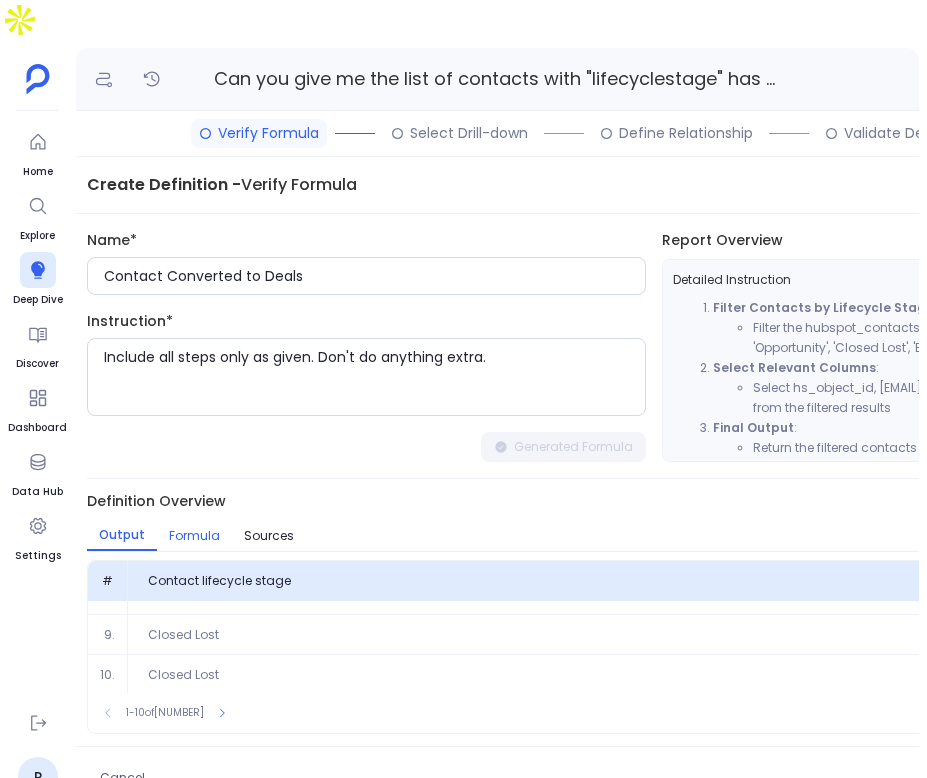 click on "Formula" at bounding box center [194, 536] 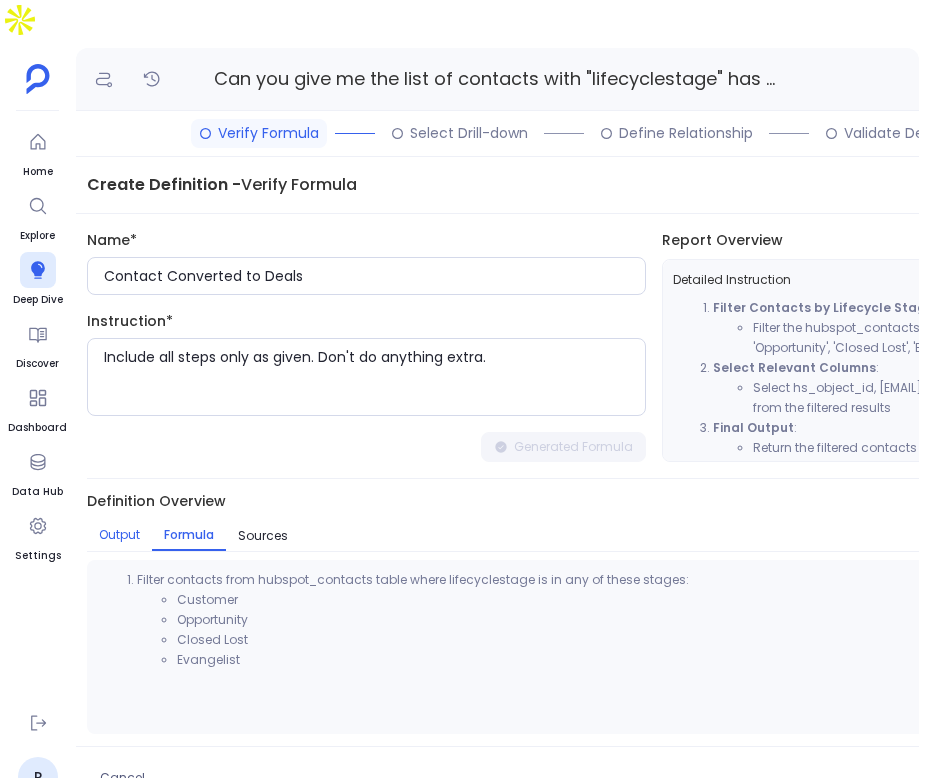 click on "Output" at bounding box center (119, 535) 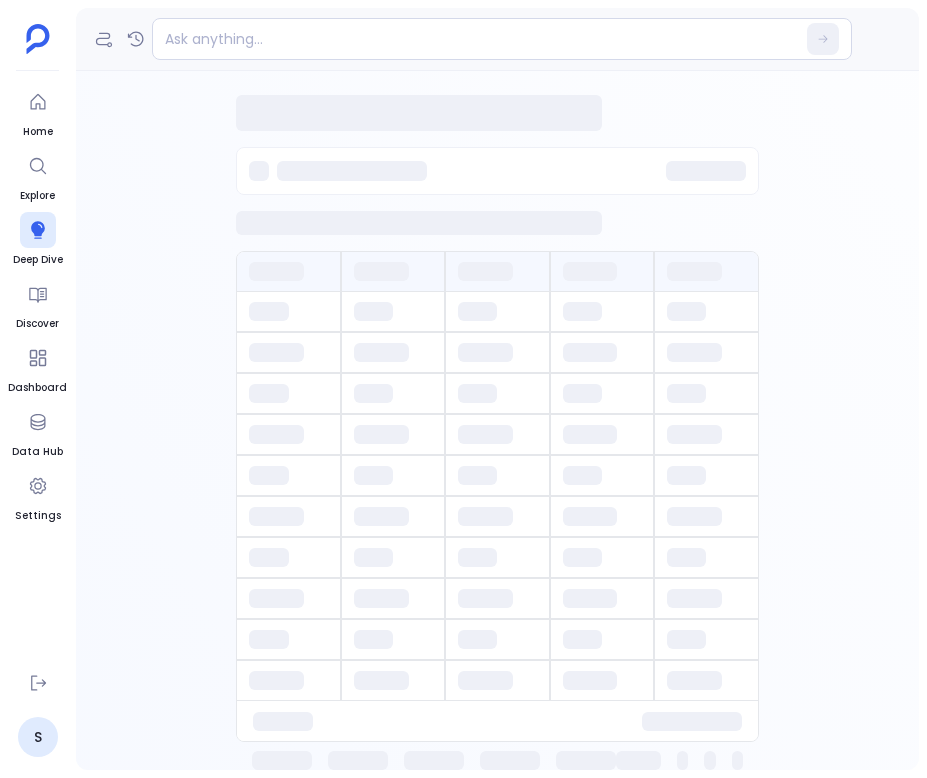 scroll, scrollTop: 0, scrollLeft: 0, axis: both 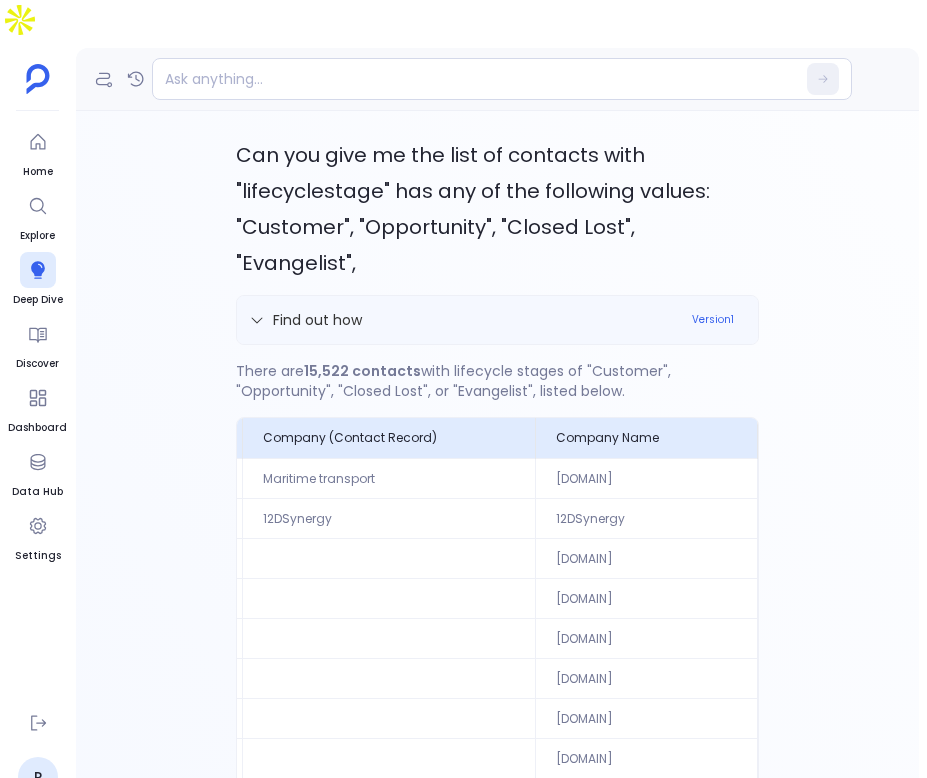 click on "Find out how Version  1" at bounding box center (497, 320) 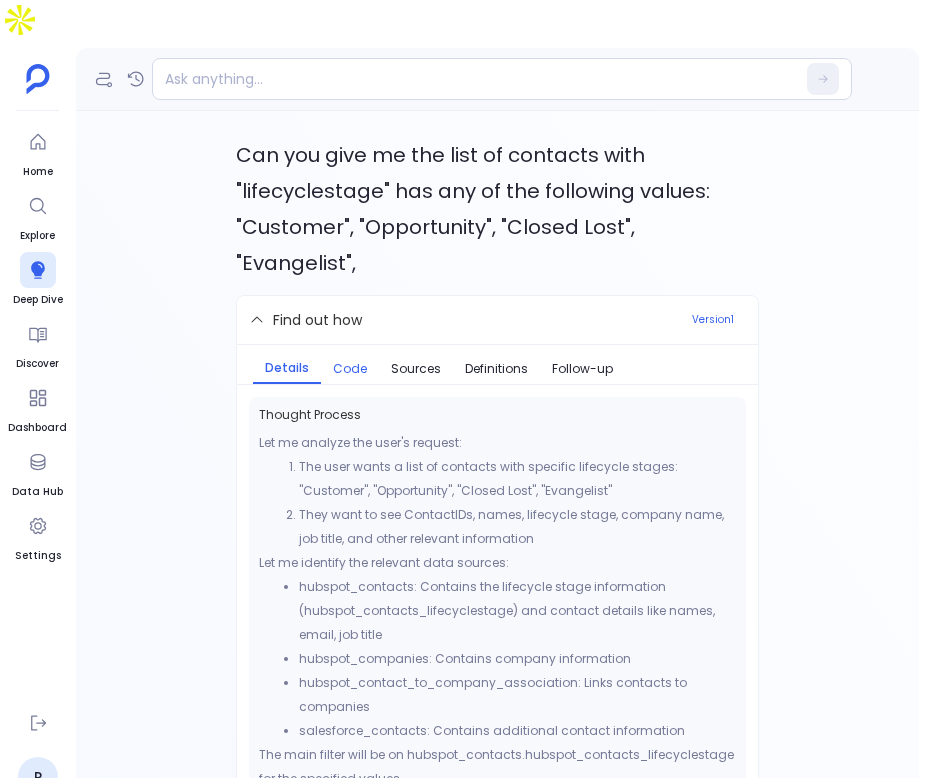 click on "Code" at bounding box center (350, 369) 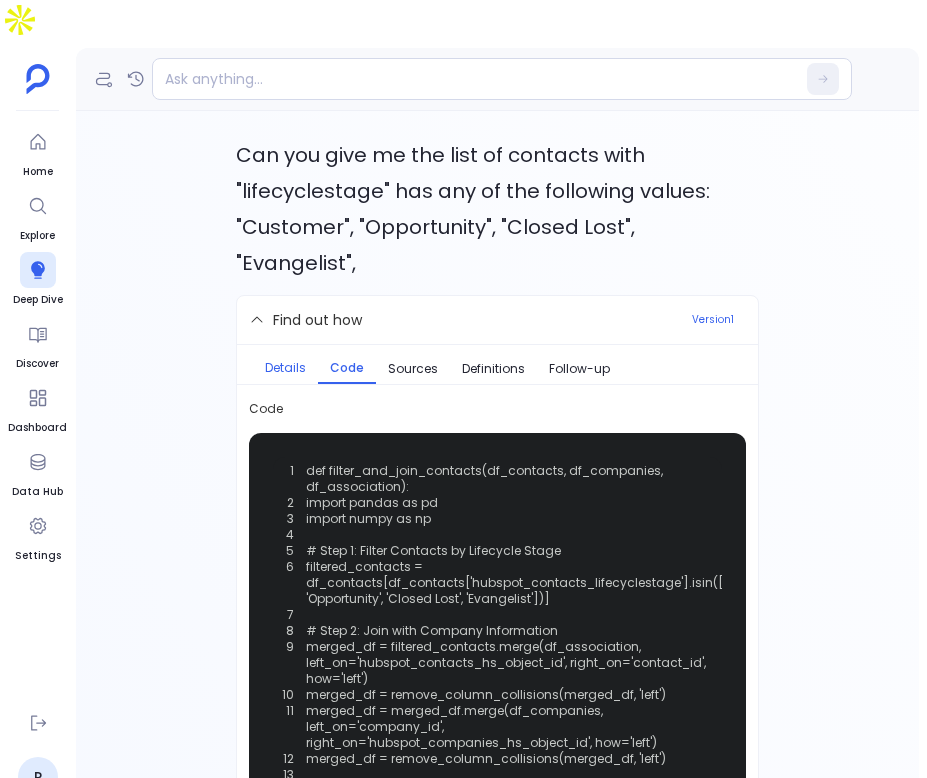 click on "Details" at bounding box center [285, 368] 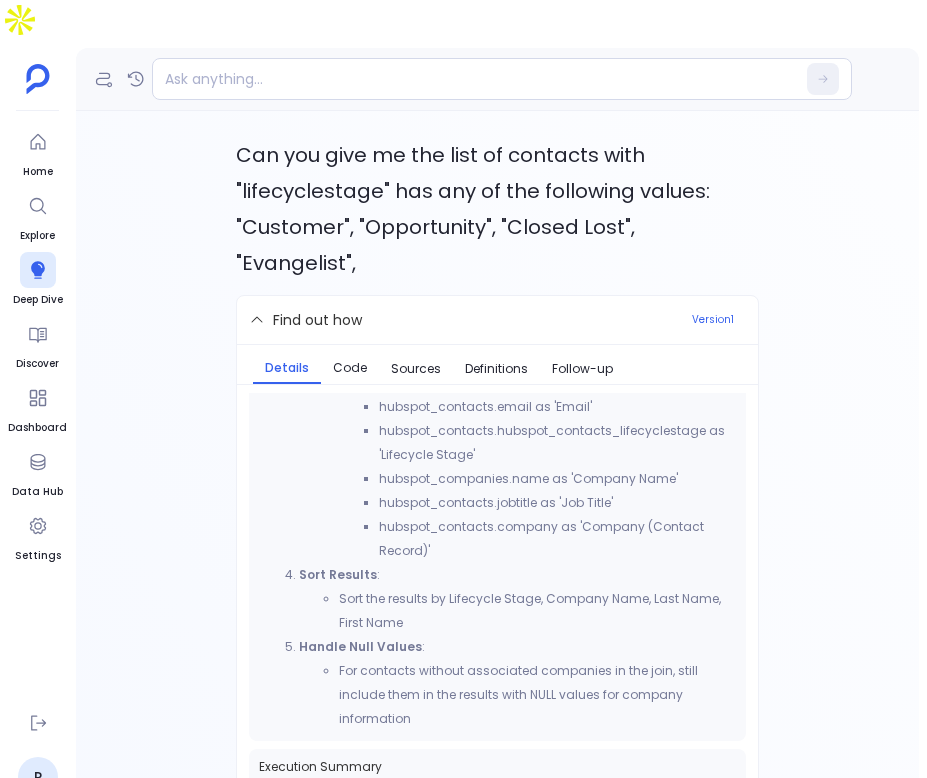 scroll, scrollTop: 1269, scrollLeft: 0, axis: vertical 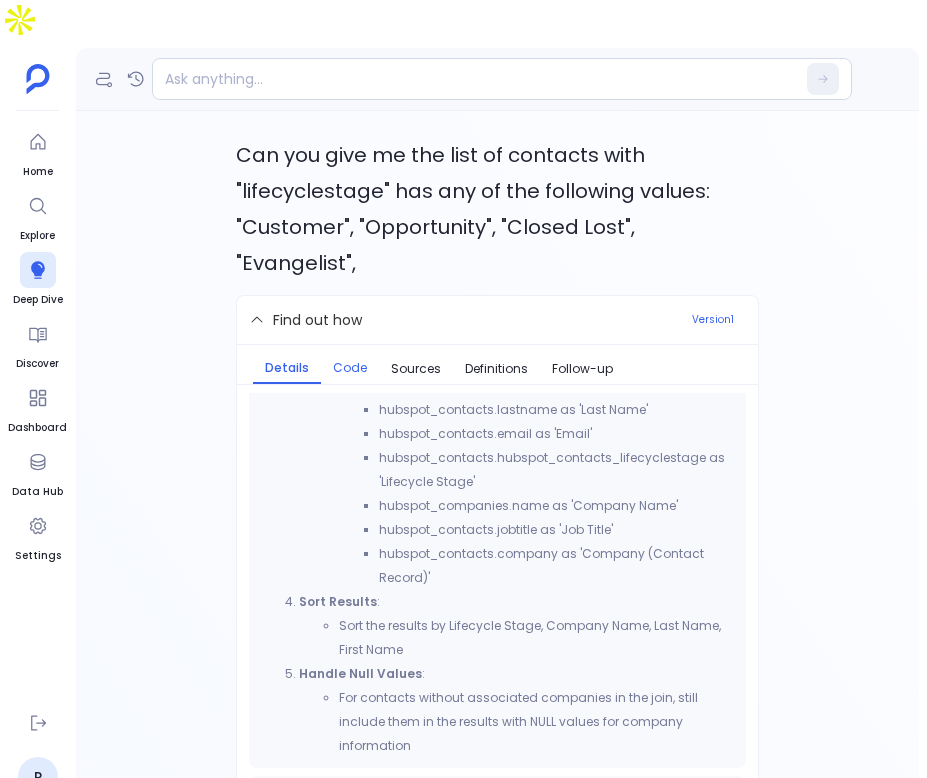 click on "Code" at bounding box center (350, 368) 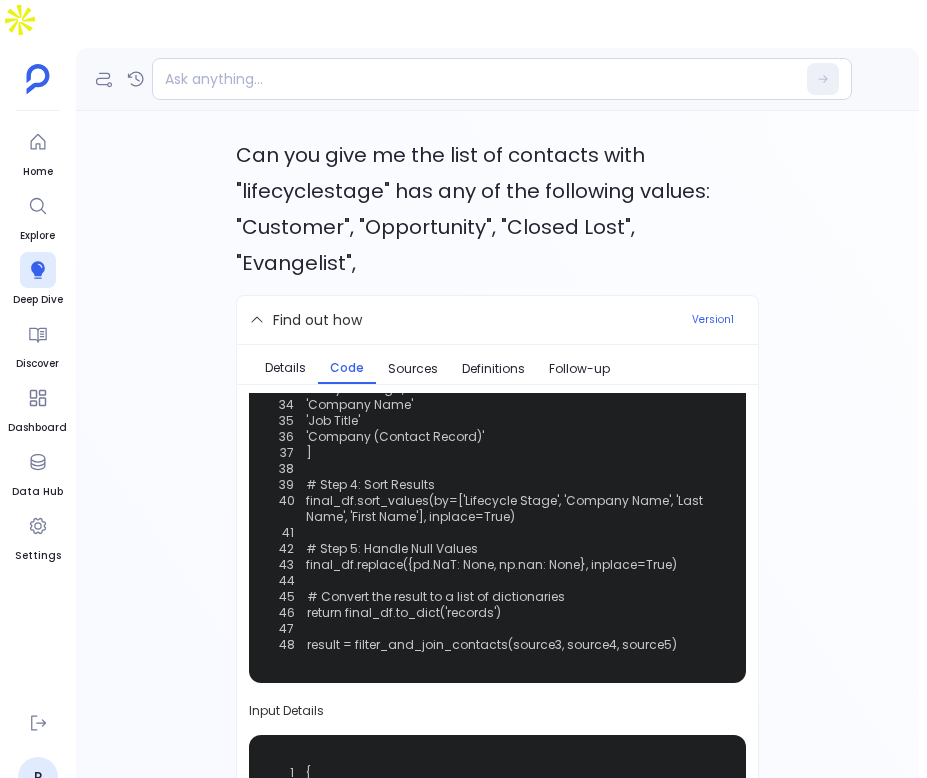scroll, scrollTop: 710, scrollLeft: 0, axis: vertical 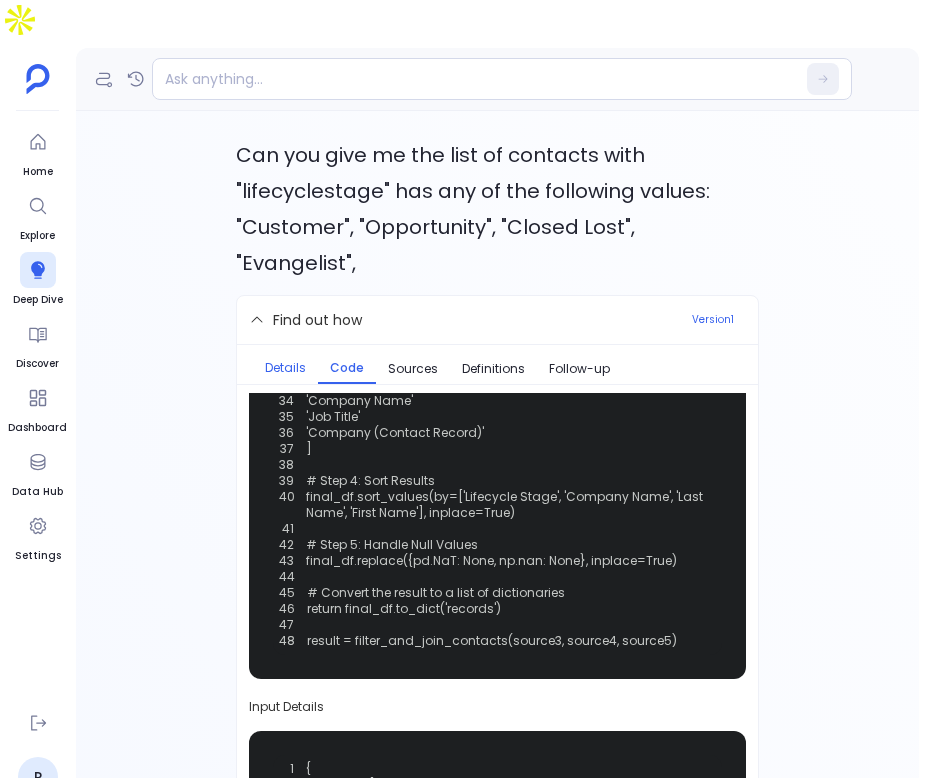 click on "Details" at bounding box center [285, 368] 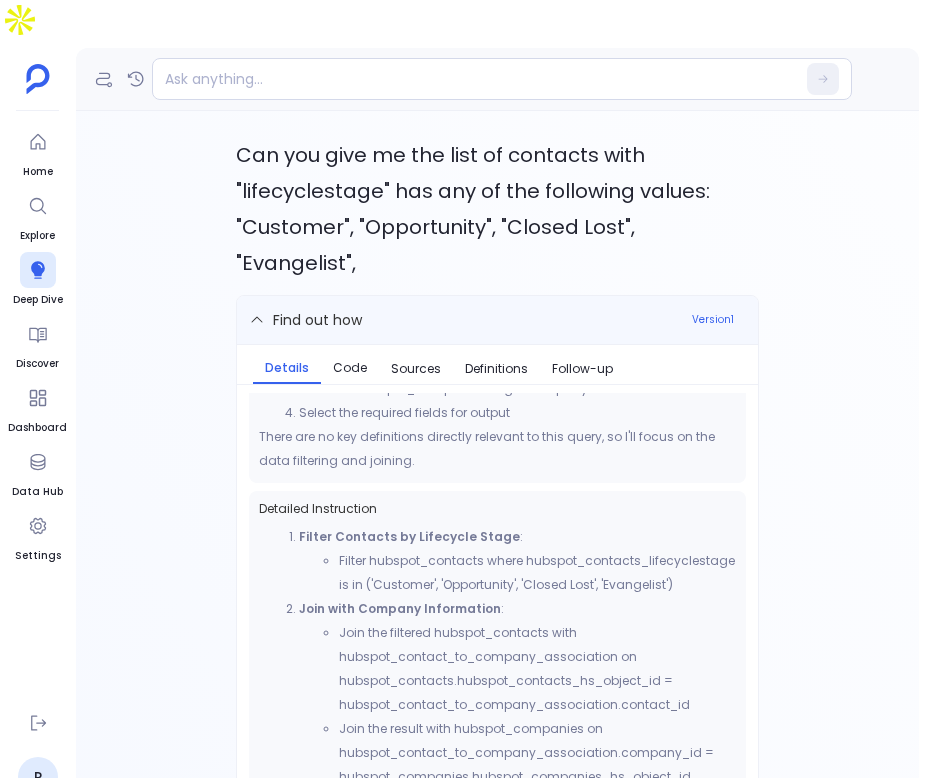 click on "Find out how" at bounding box center (317, 320) 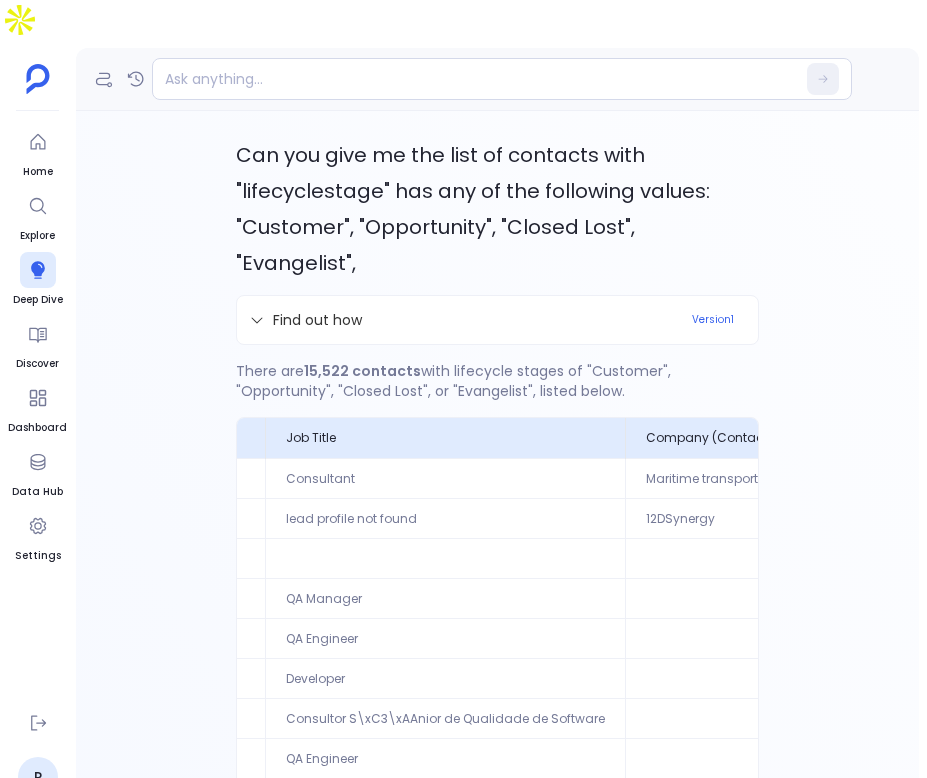 scroll, scrollTop: 0, scrollLeft: 0, axis: both 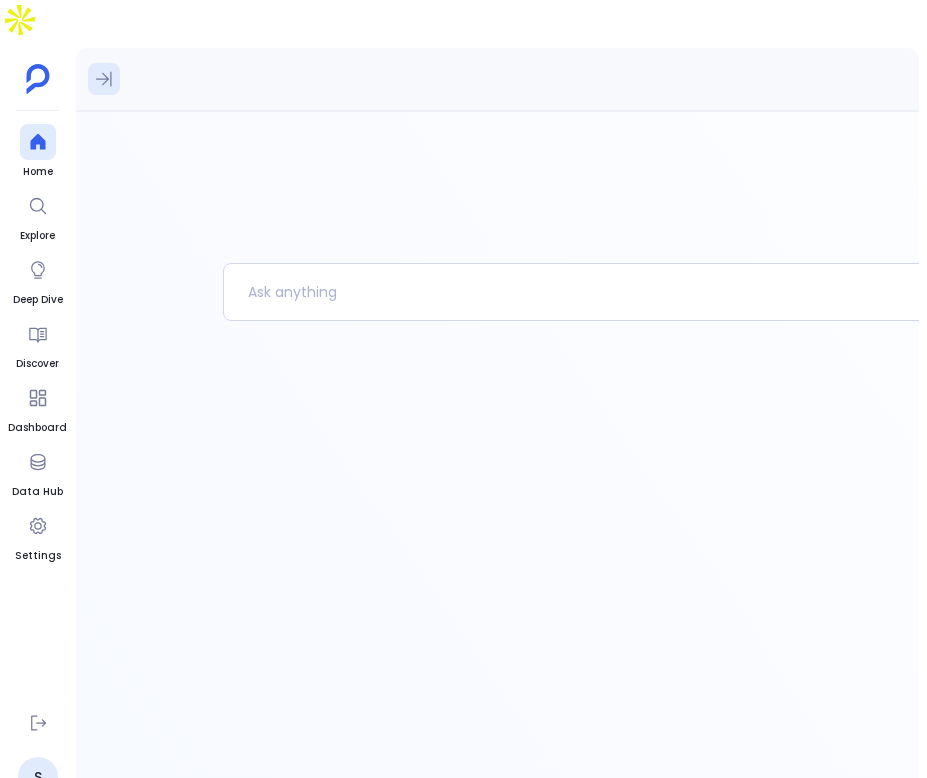 click at bounding box center (104, 79) 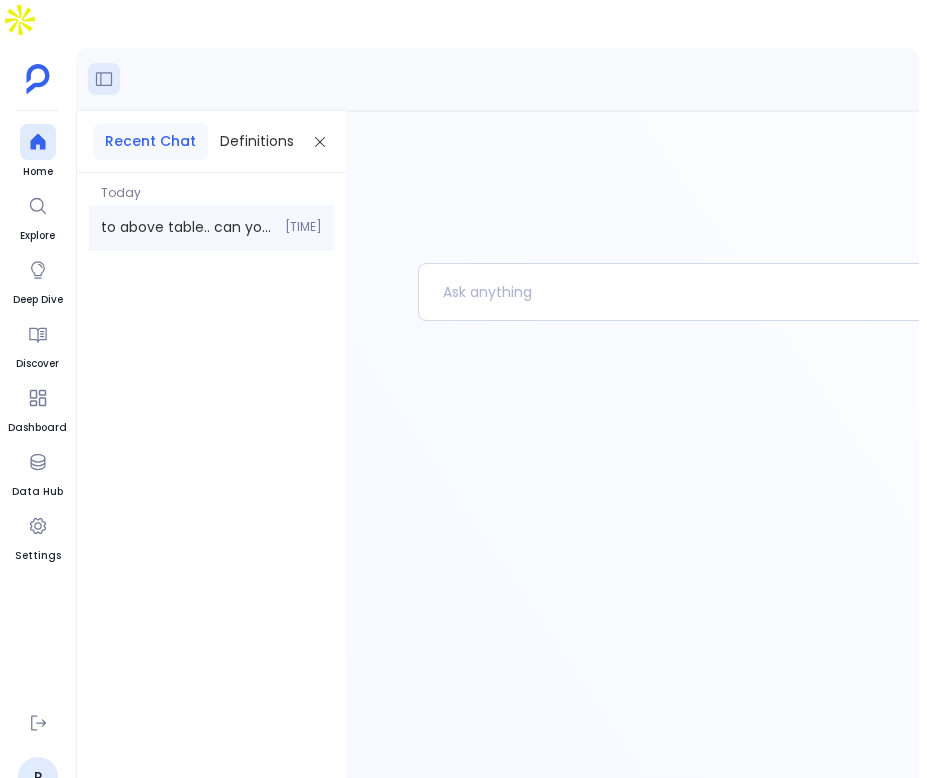 click on "to above table.. can you also add count of indvidual engagement types as separate columns for each? [TIME]" at bounding box center (211, 227) 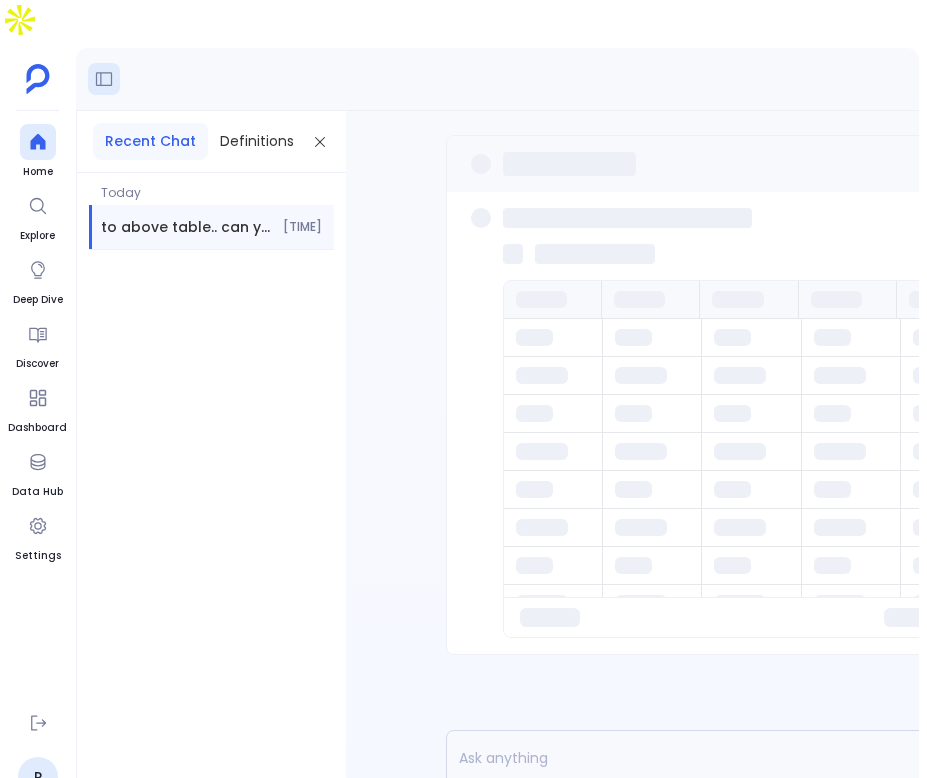 click at bounding box center (320, 142) 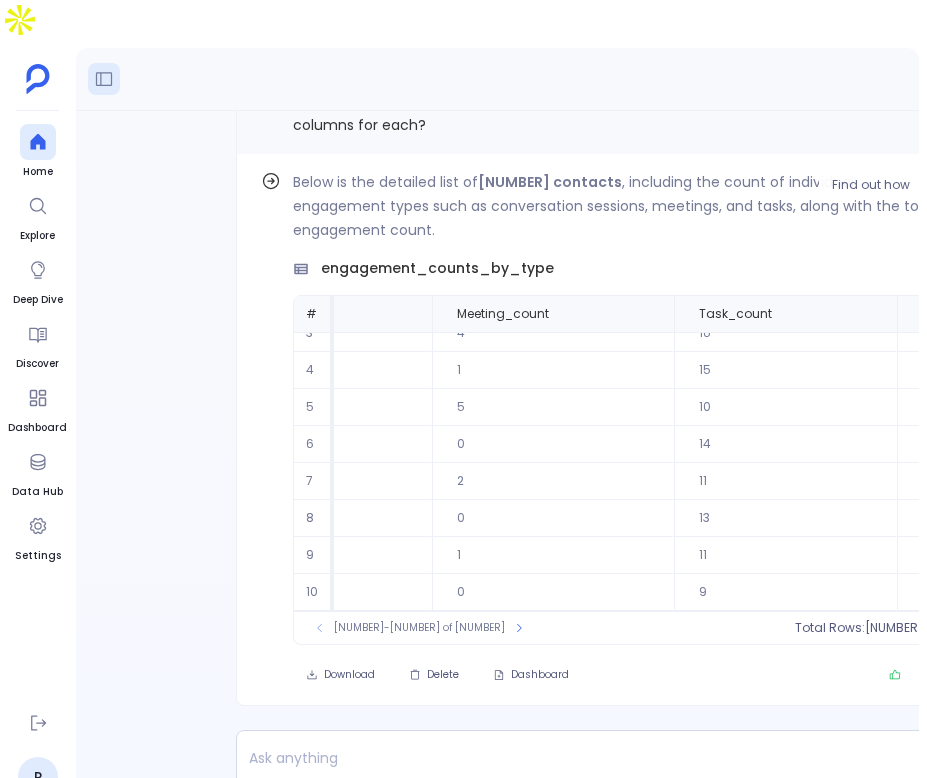 scroll, scrollTop: 96, scrollLeft: 2625, axis: both 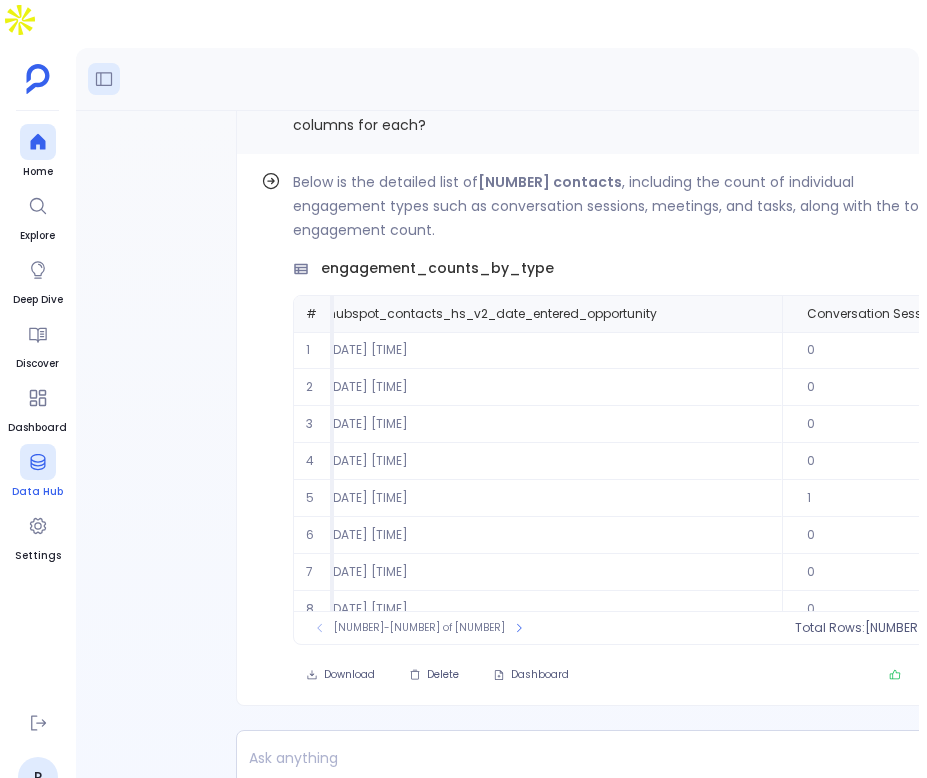 click at bounding box center (38, 462) 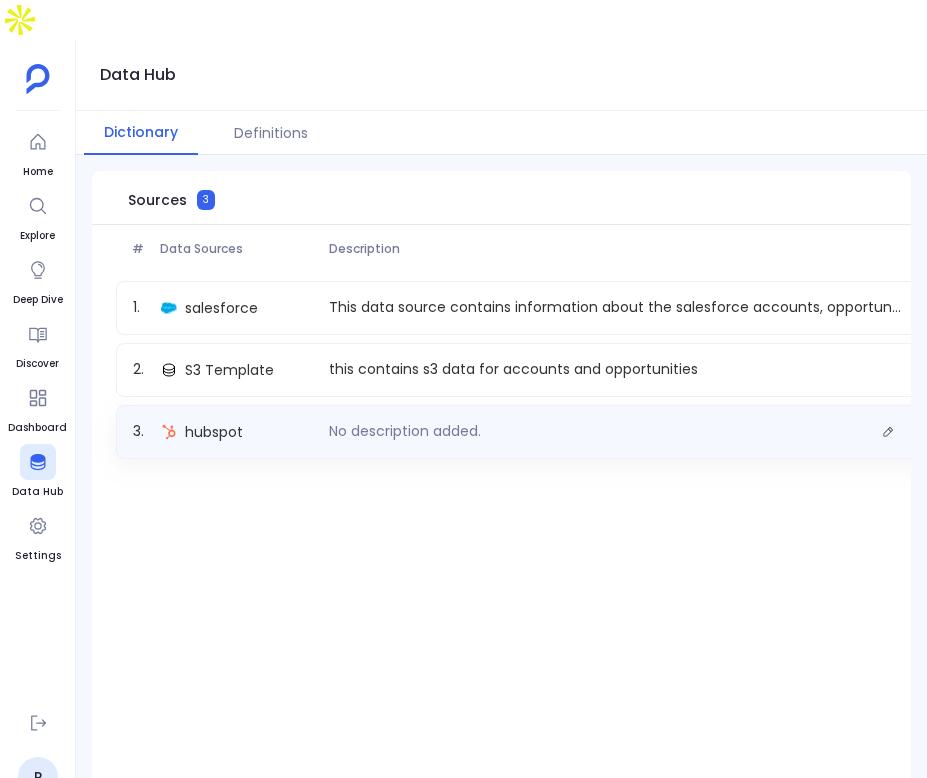 click on "No description added." at bounding box center (405, 431) 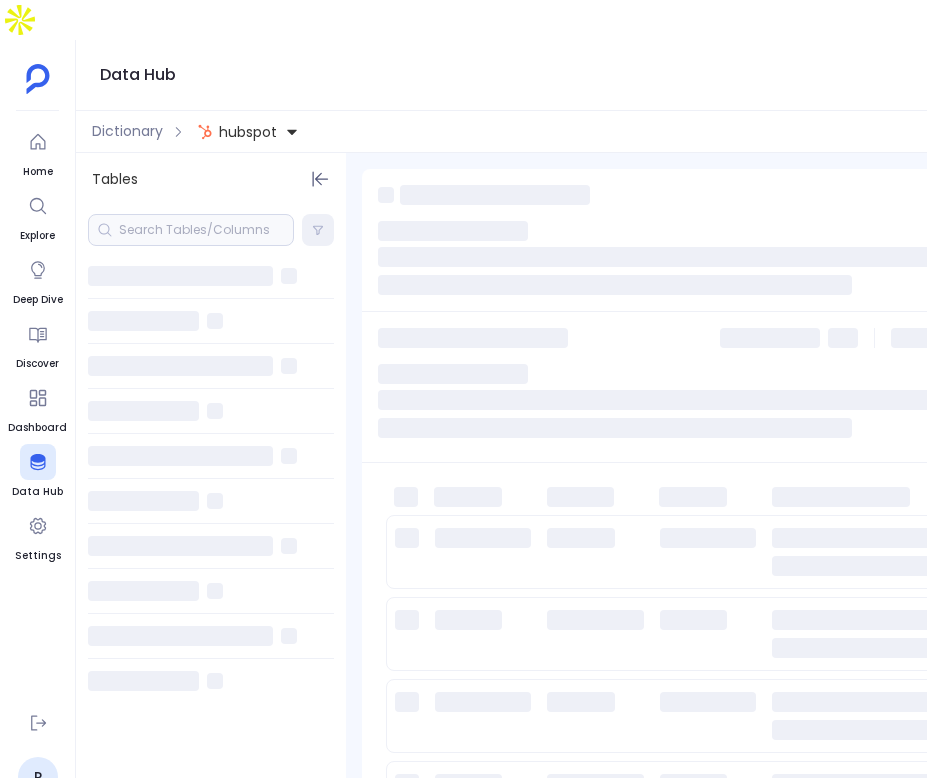 click on "Home Explore Deep Dive Discover Dashboard Data Hub Settings P" at bounding box center [38, 429] 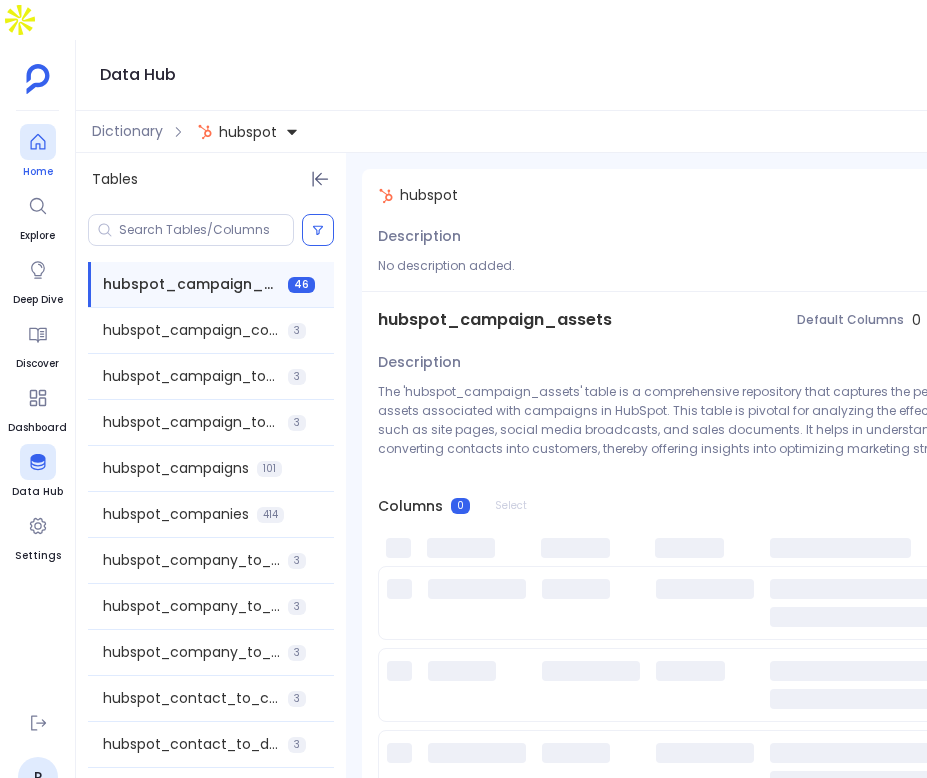 click at bounding box center (38, 142) 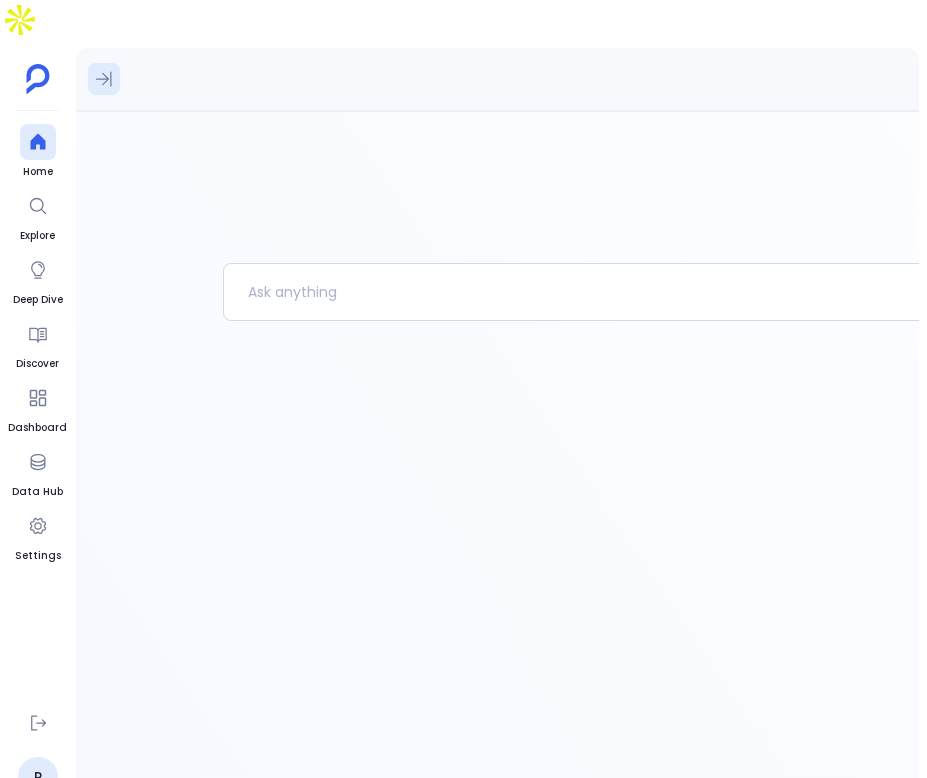 click at bounding box center [104, 79] 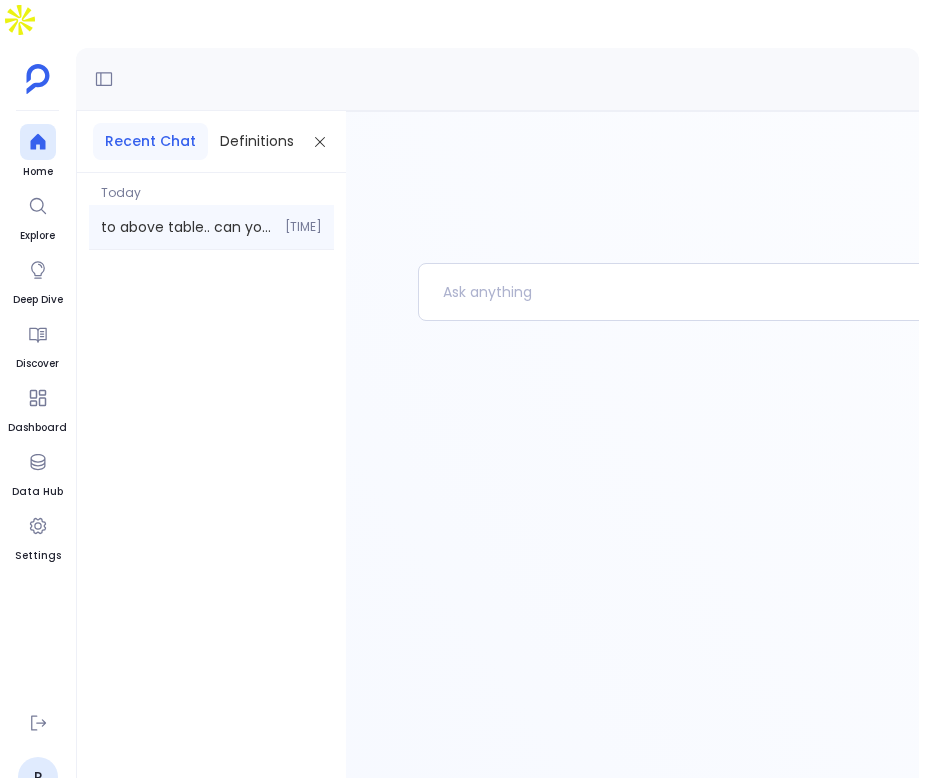 click on "to above table.. can you also add count of indvidual engagement types as separate columns for each? [TIME]" at bounding box center (211, 227) 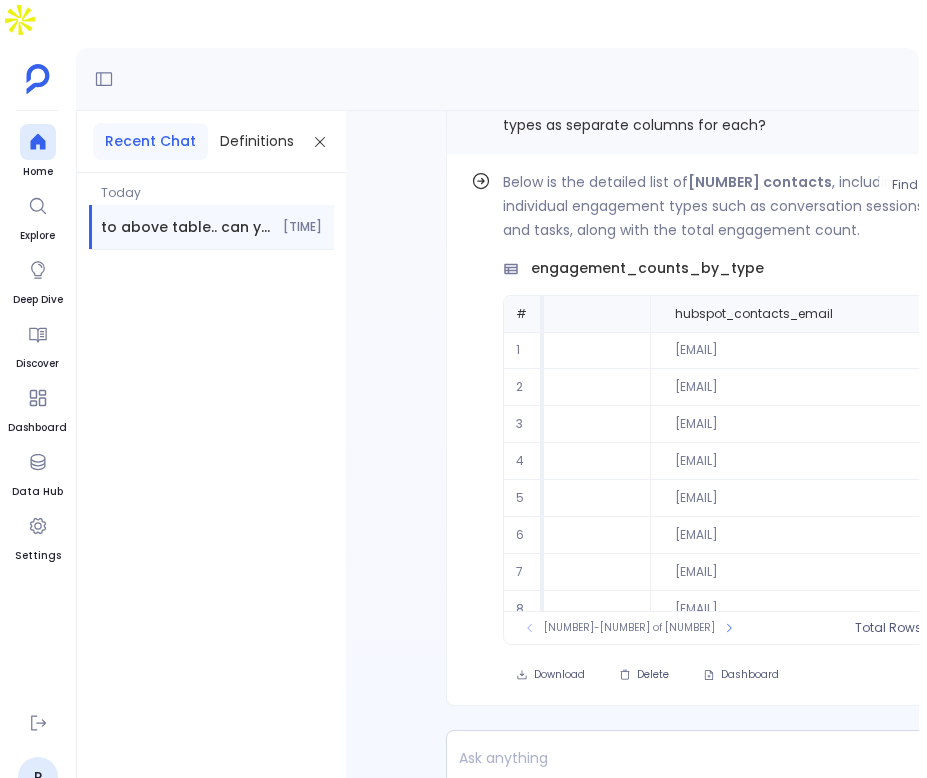 scroll, scrollTop: 0, scrollLeft: 852, axis: horizontal 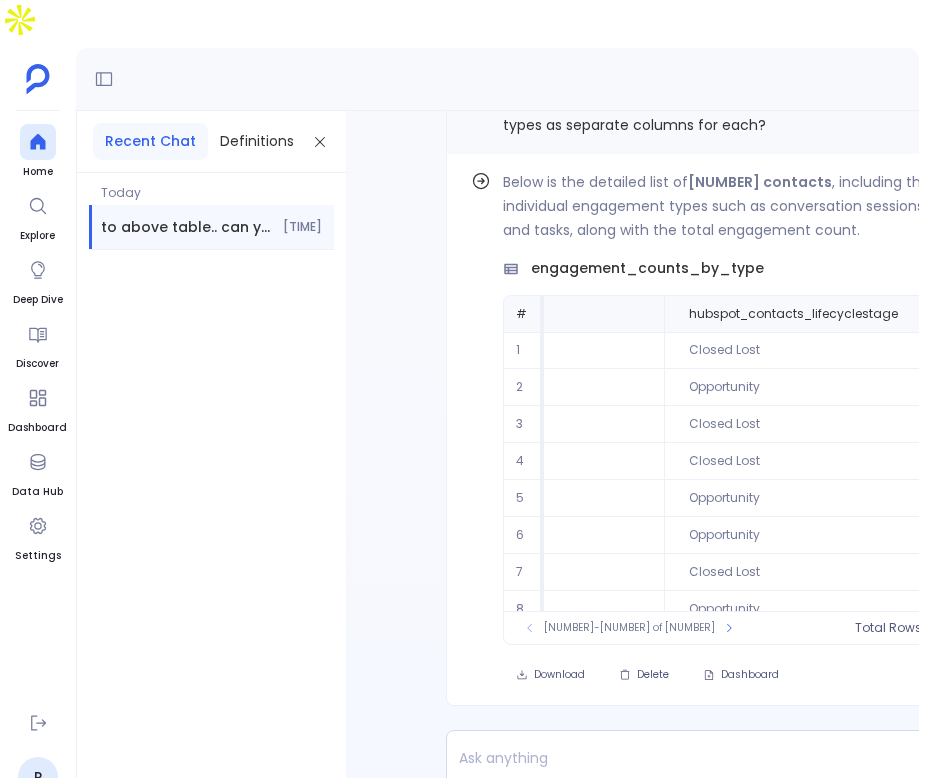 click on "Recent Chat Definitions" at bounding box center [211, 142] 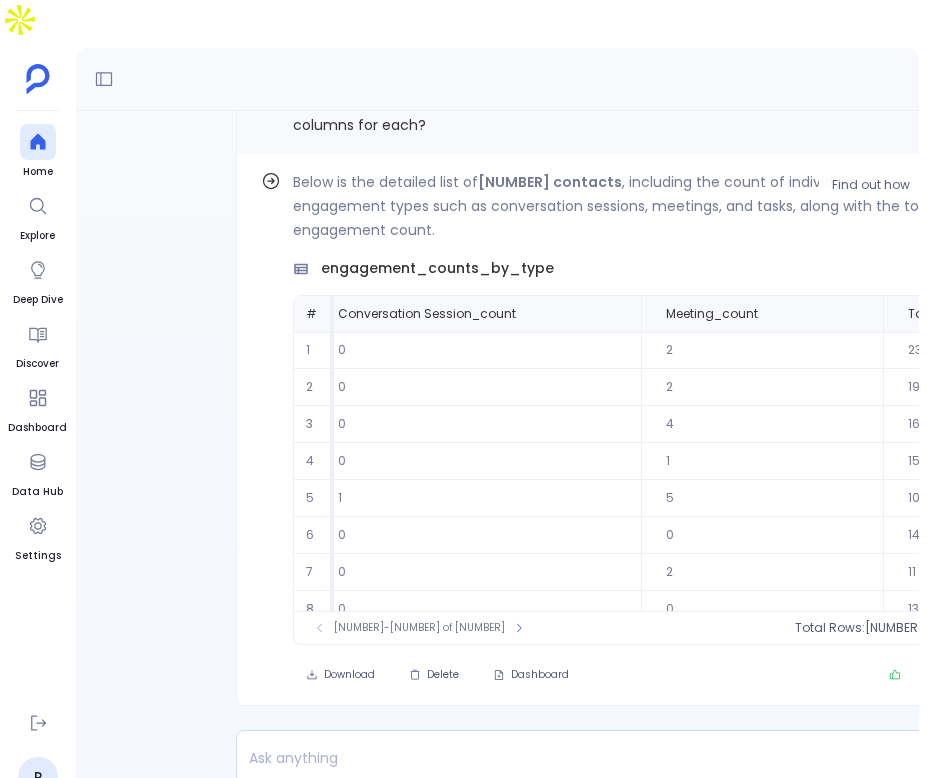 scroll, scrollTop: 0, scrollLeft: 2625, axis: horizontal 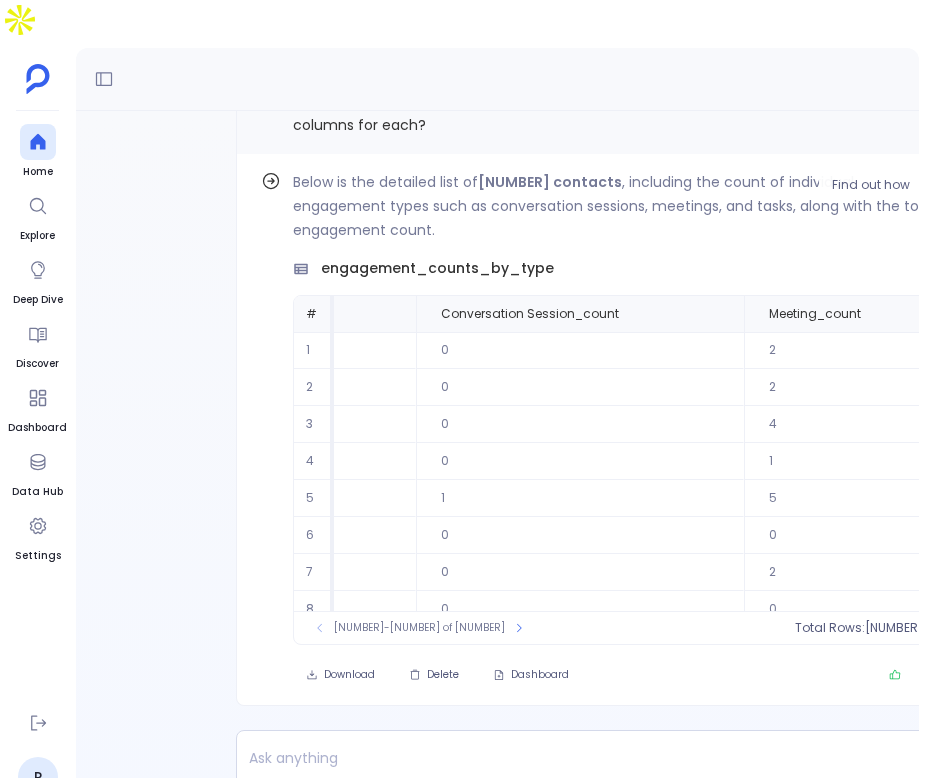 click on "2" at bounding box center [865, 350] 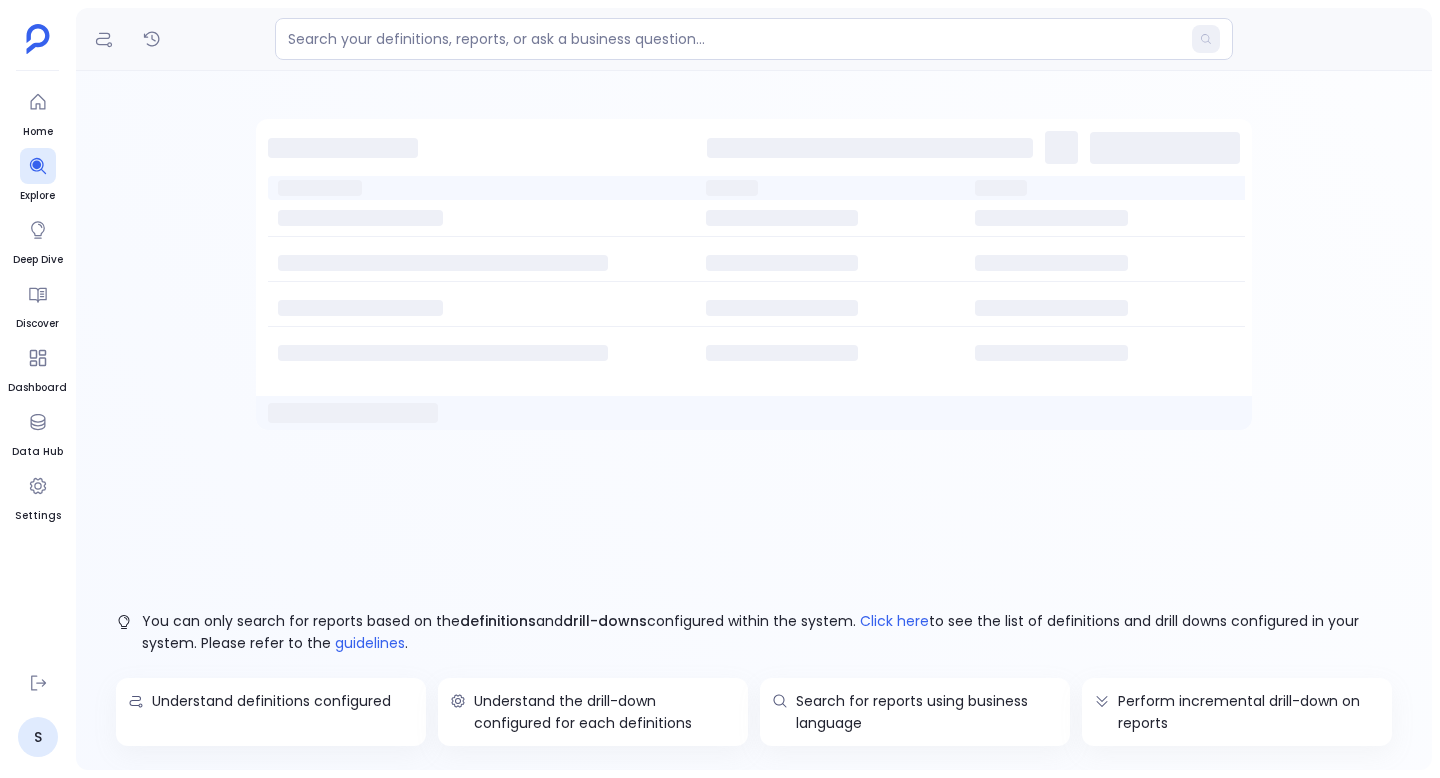 scroll, scrollTop: 0, scrollLeft: 0, axis: both 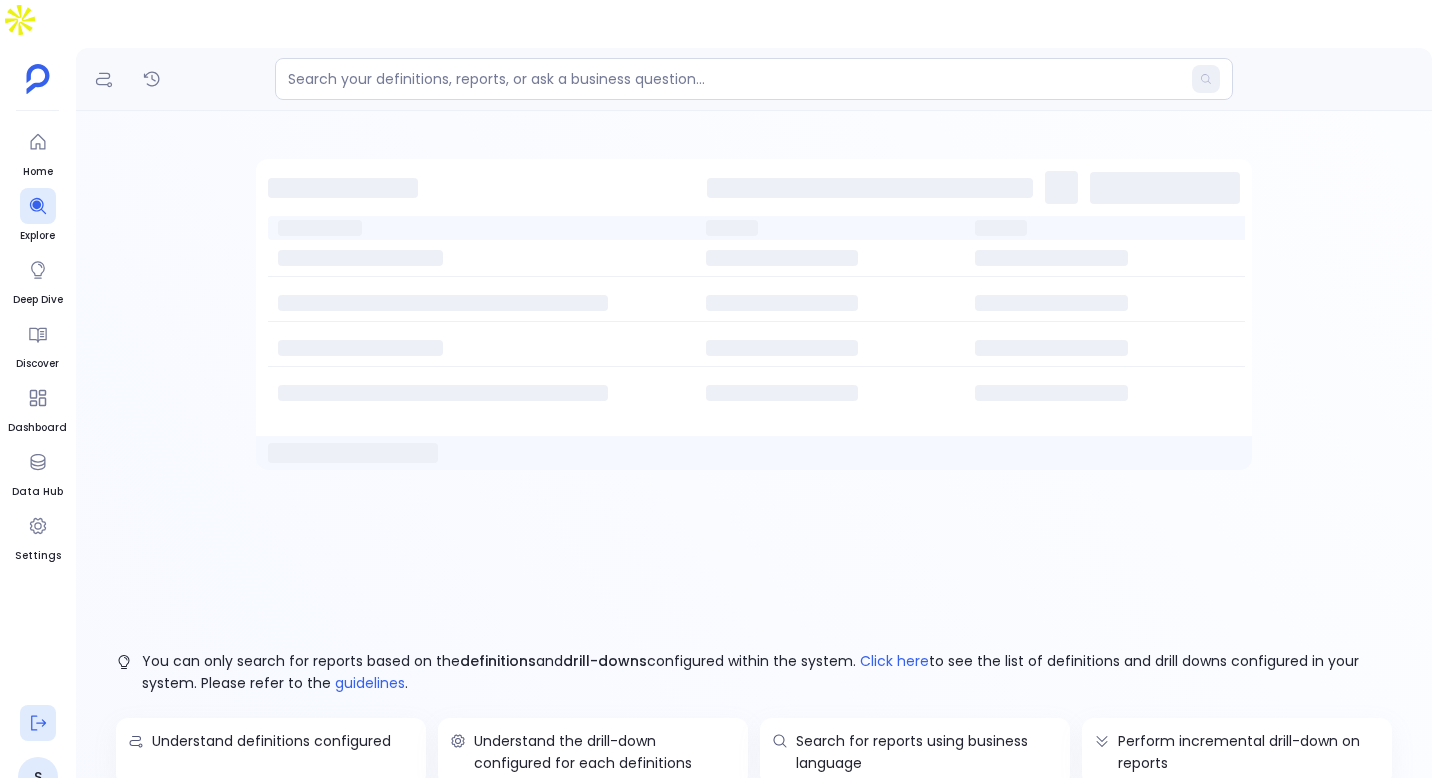 click at bounding box center (38, 723) 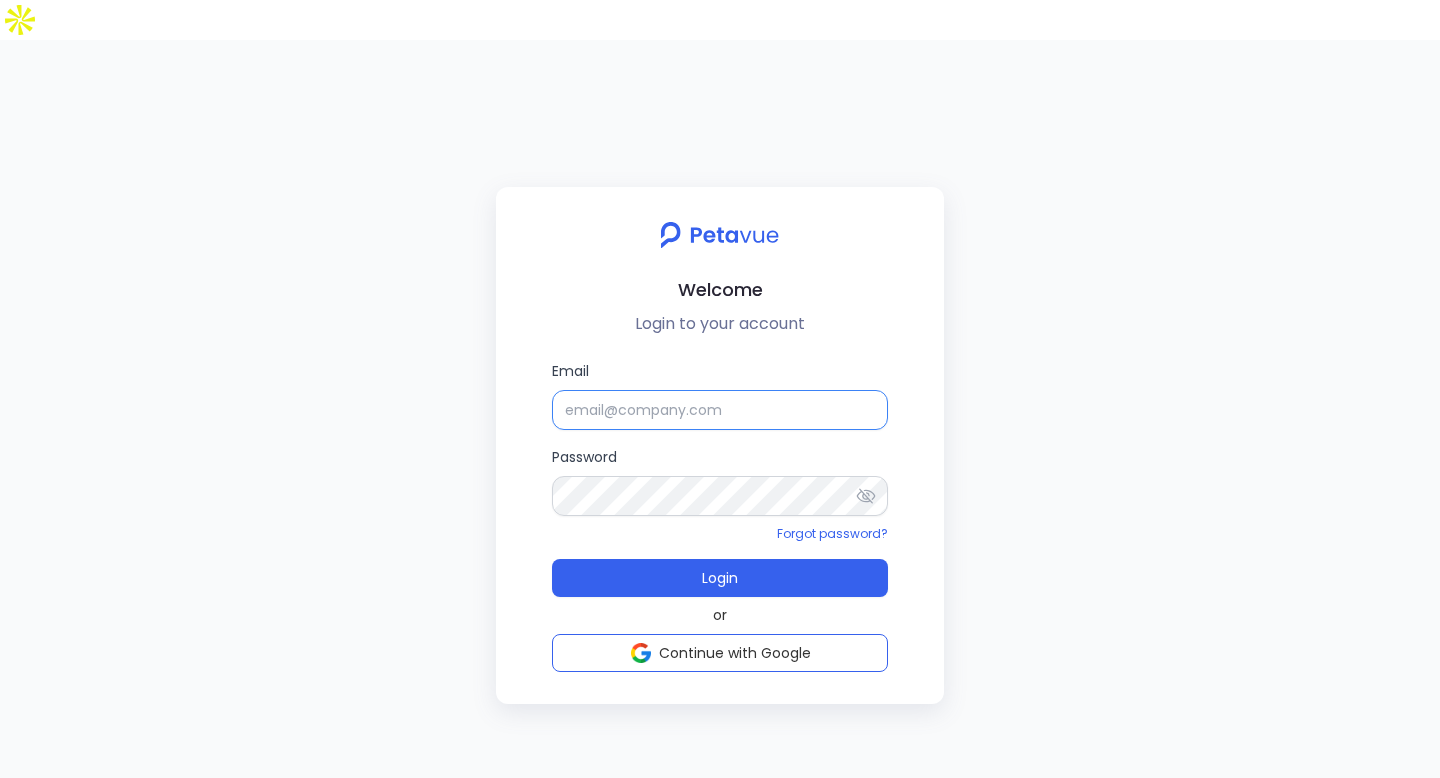 click on "Email" at bounding box center [720, 410] 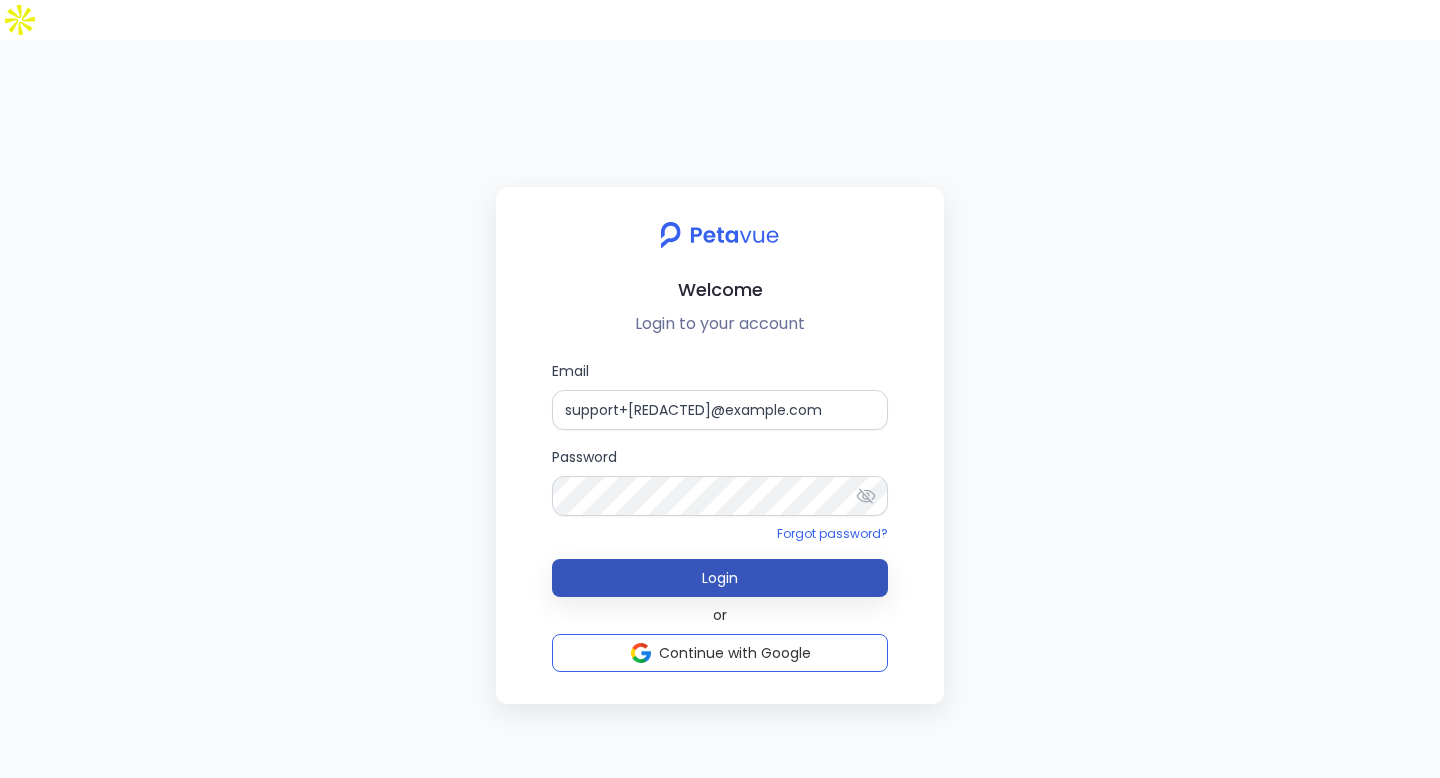 click on "Login" at bounding box center [720, 578] 